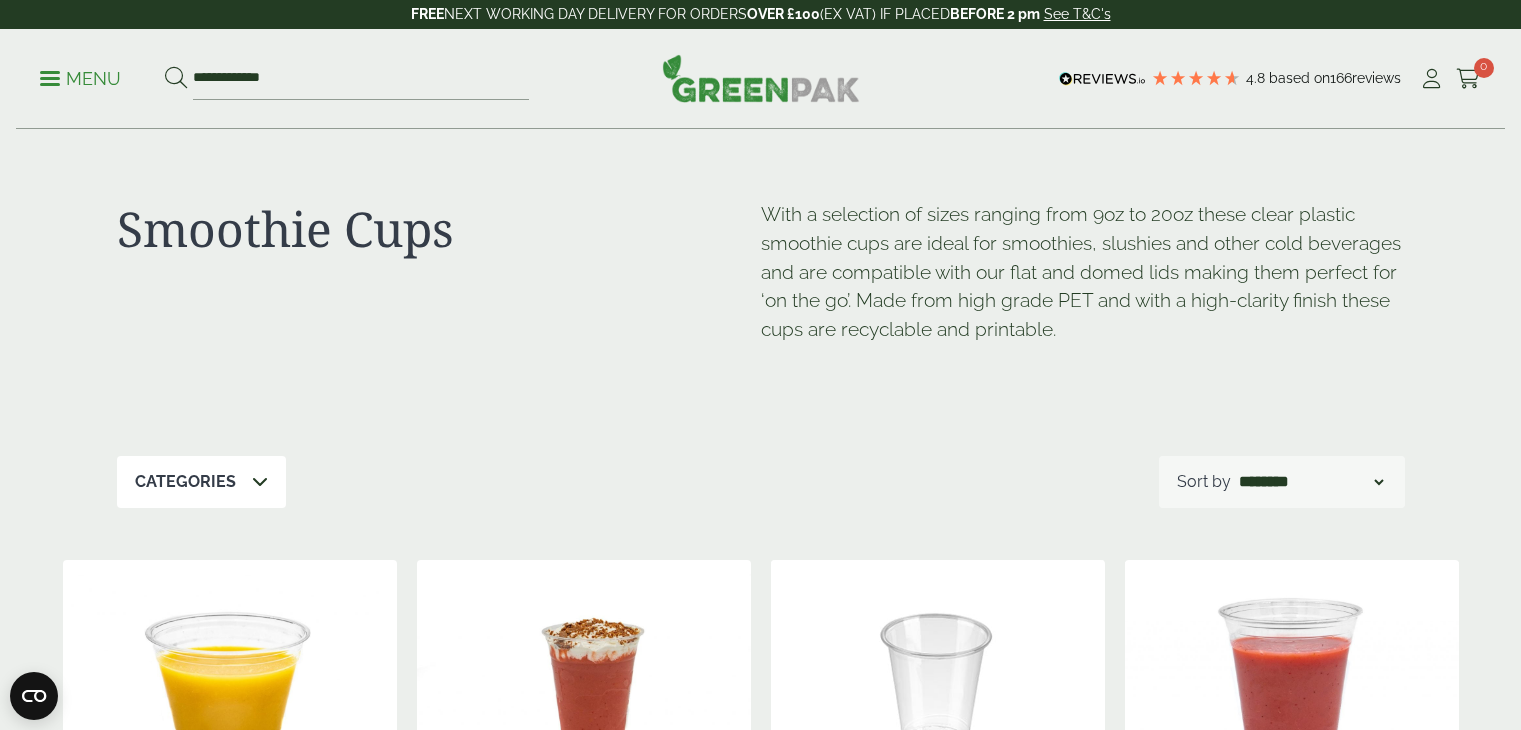 scroll, scrollTop: 40, scrollLeft: 0, axis: vertical 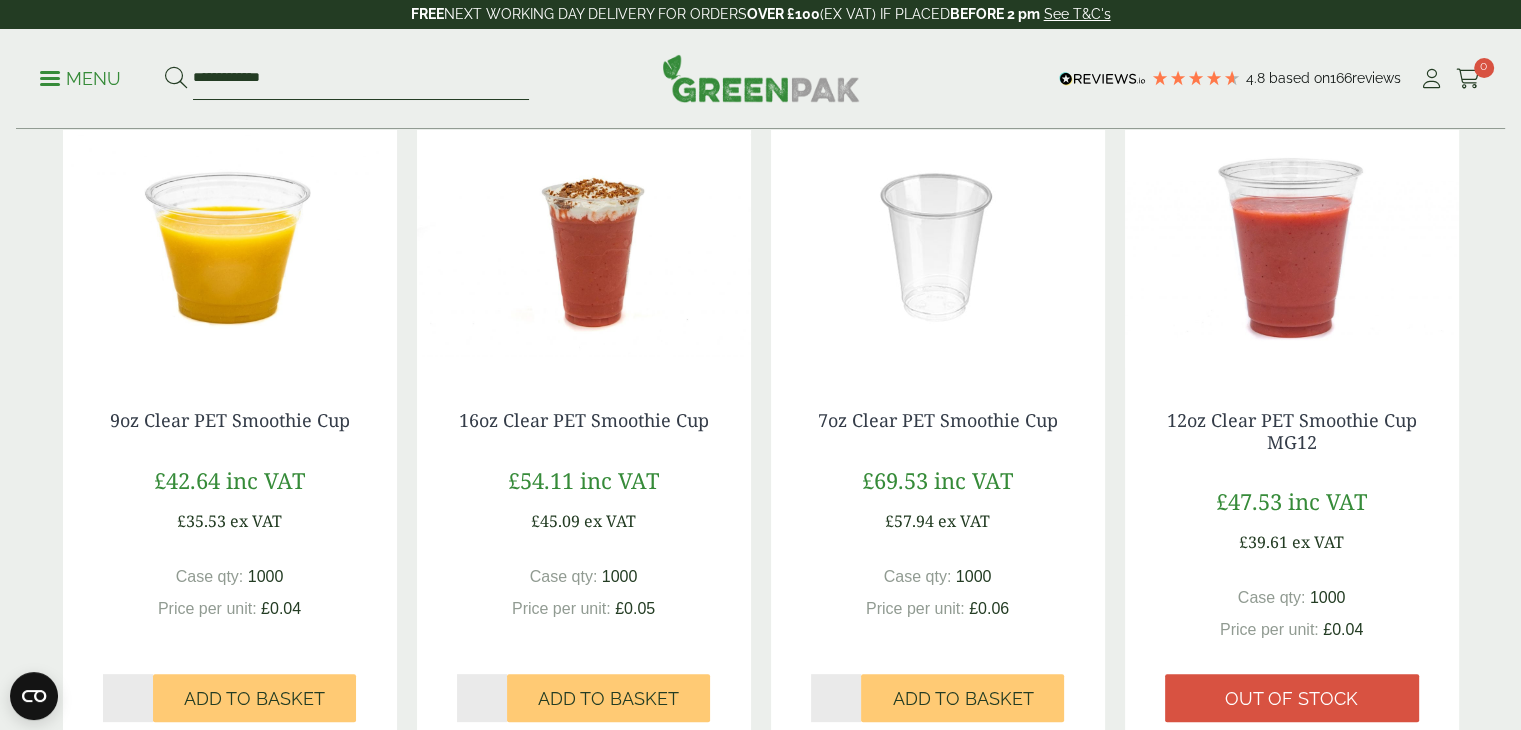 click on "**********" at bounding box center (361, 79) 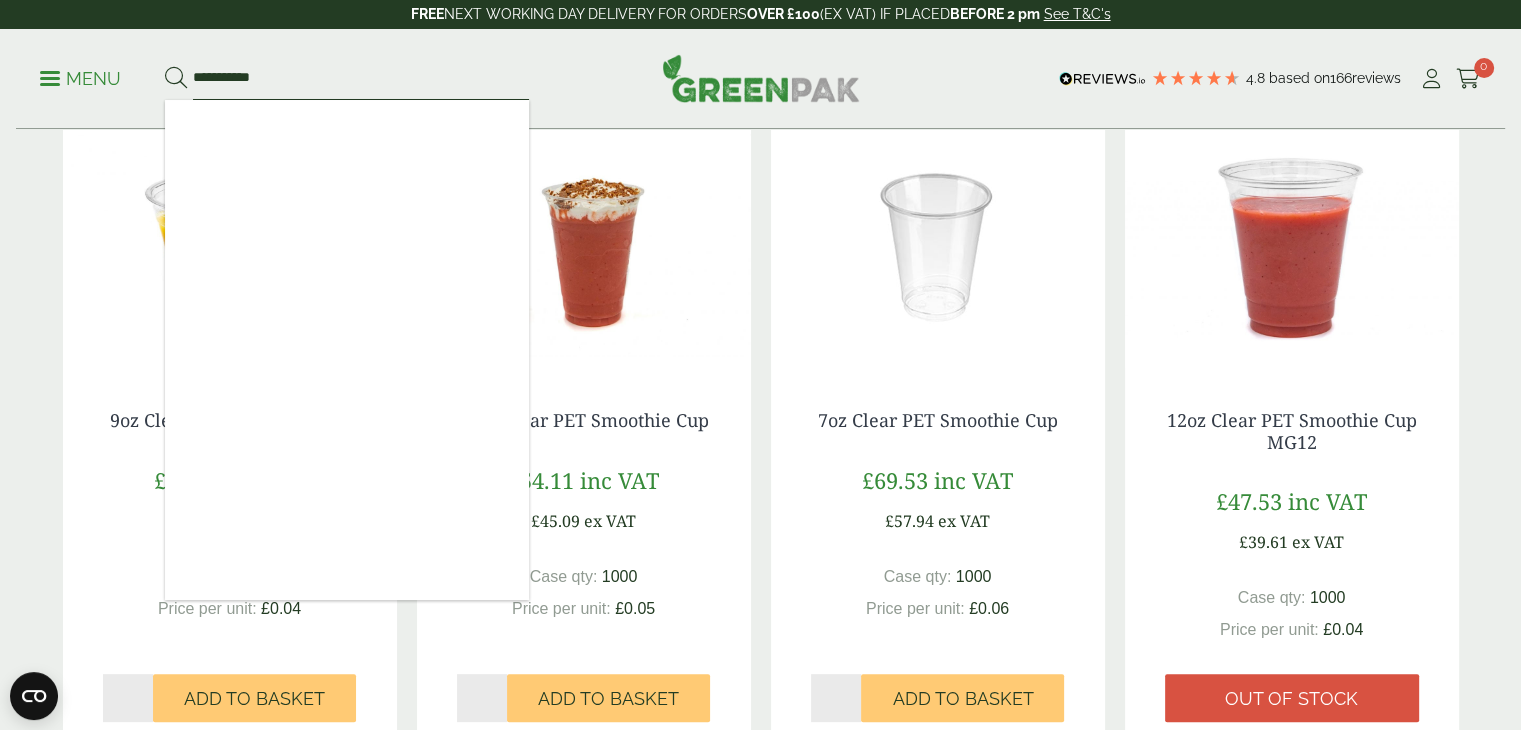 type on "**********" 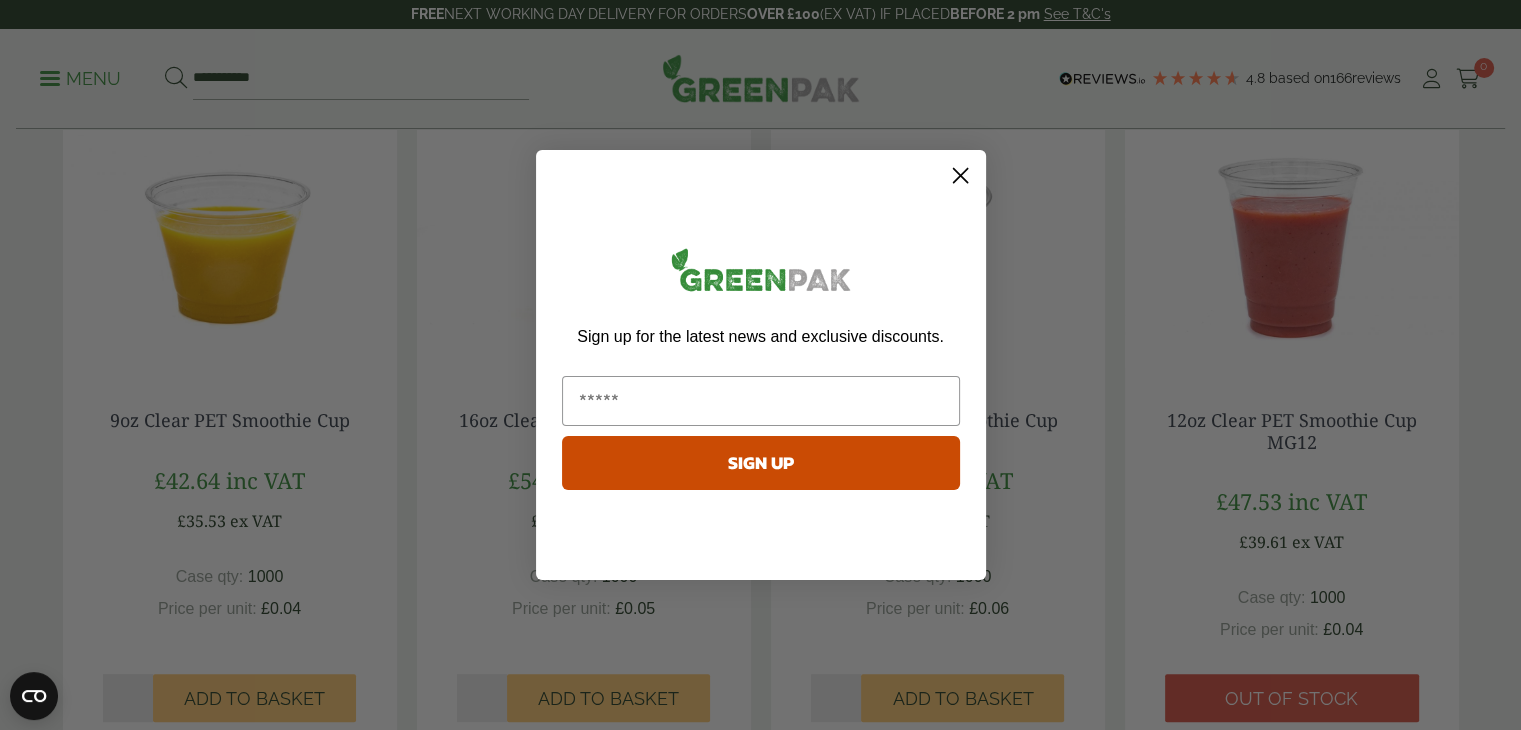 click 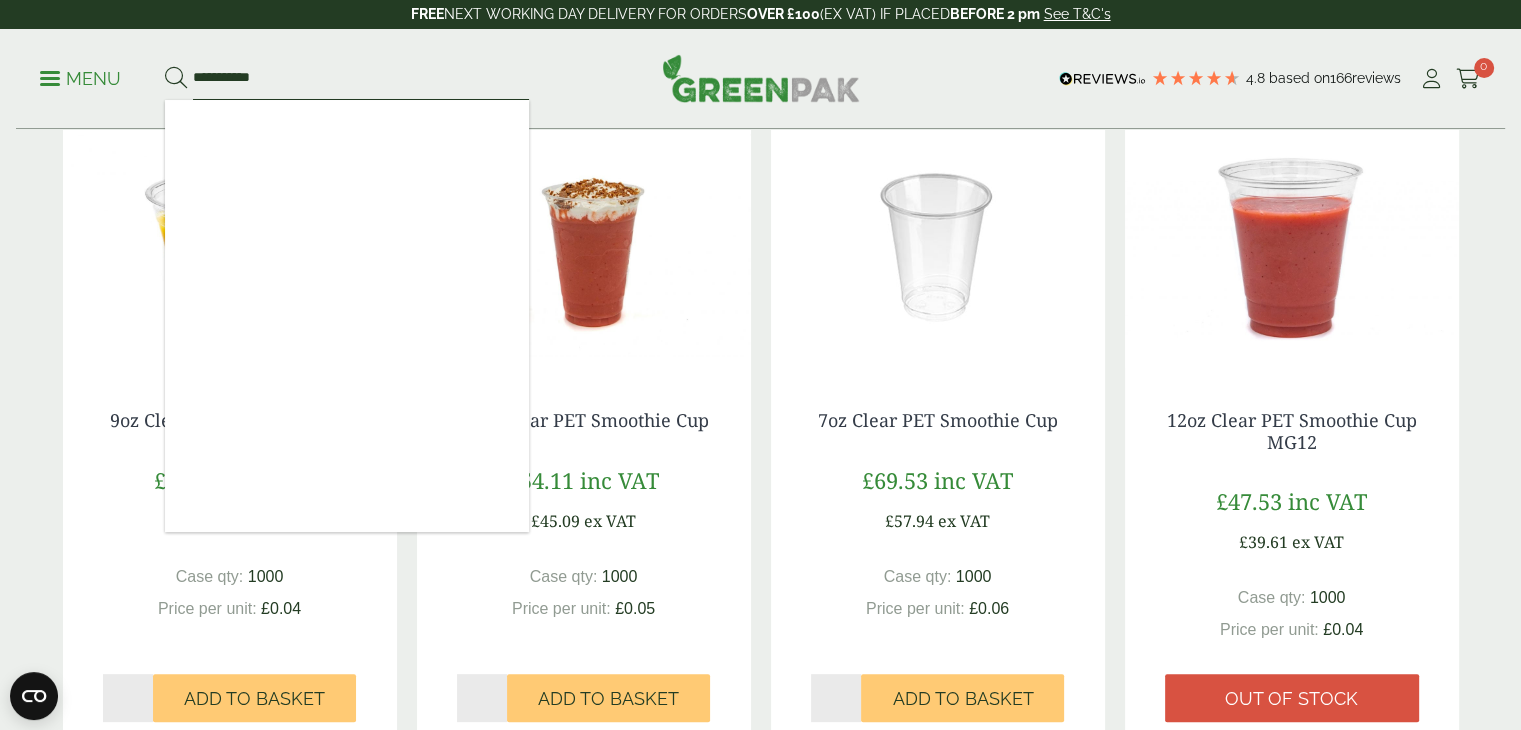 click on "**********" at bounding box center [361, 79] 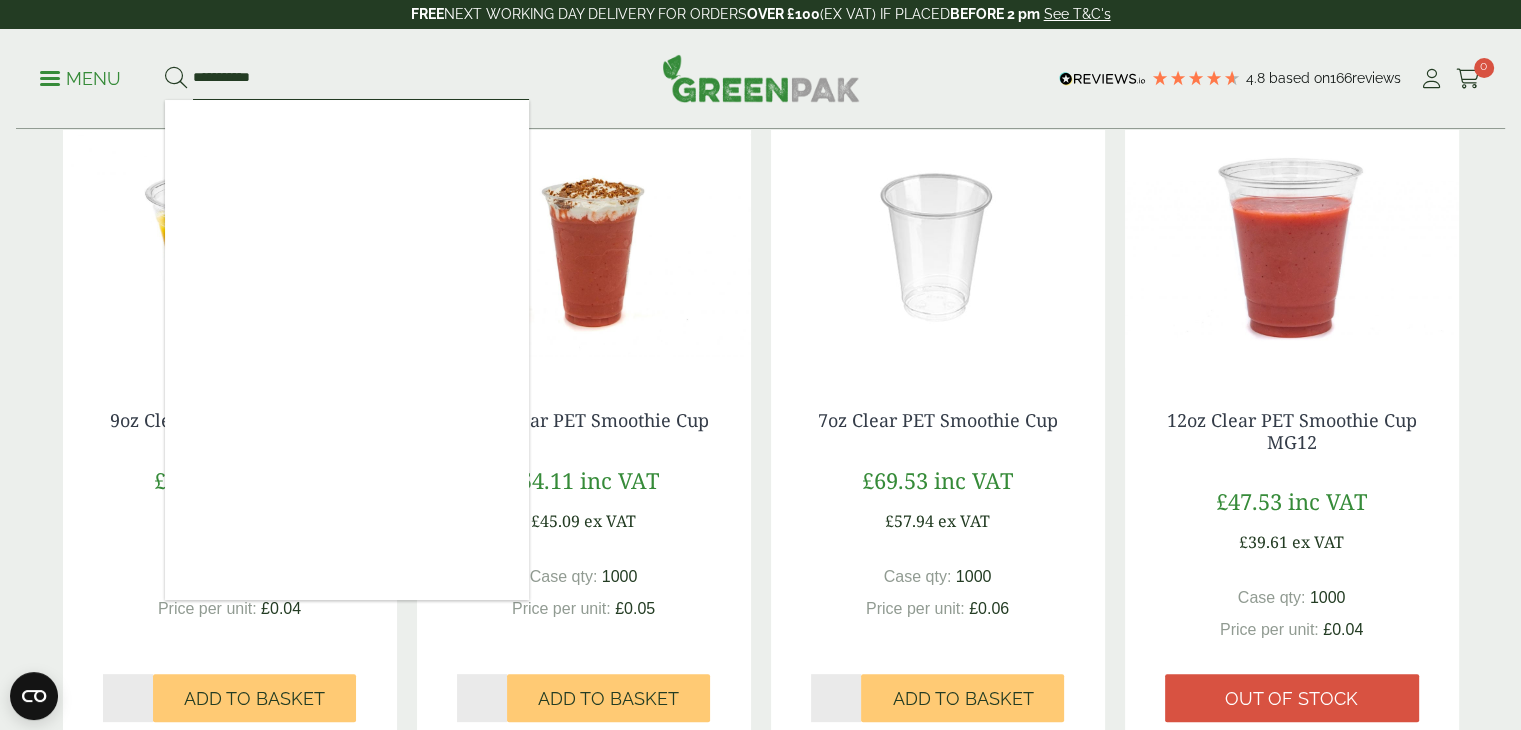 click at bounding box center (176, 79) 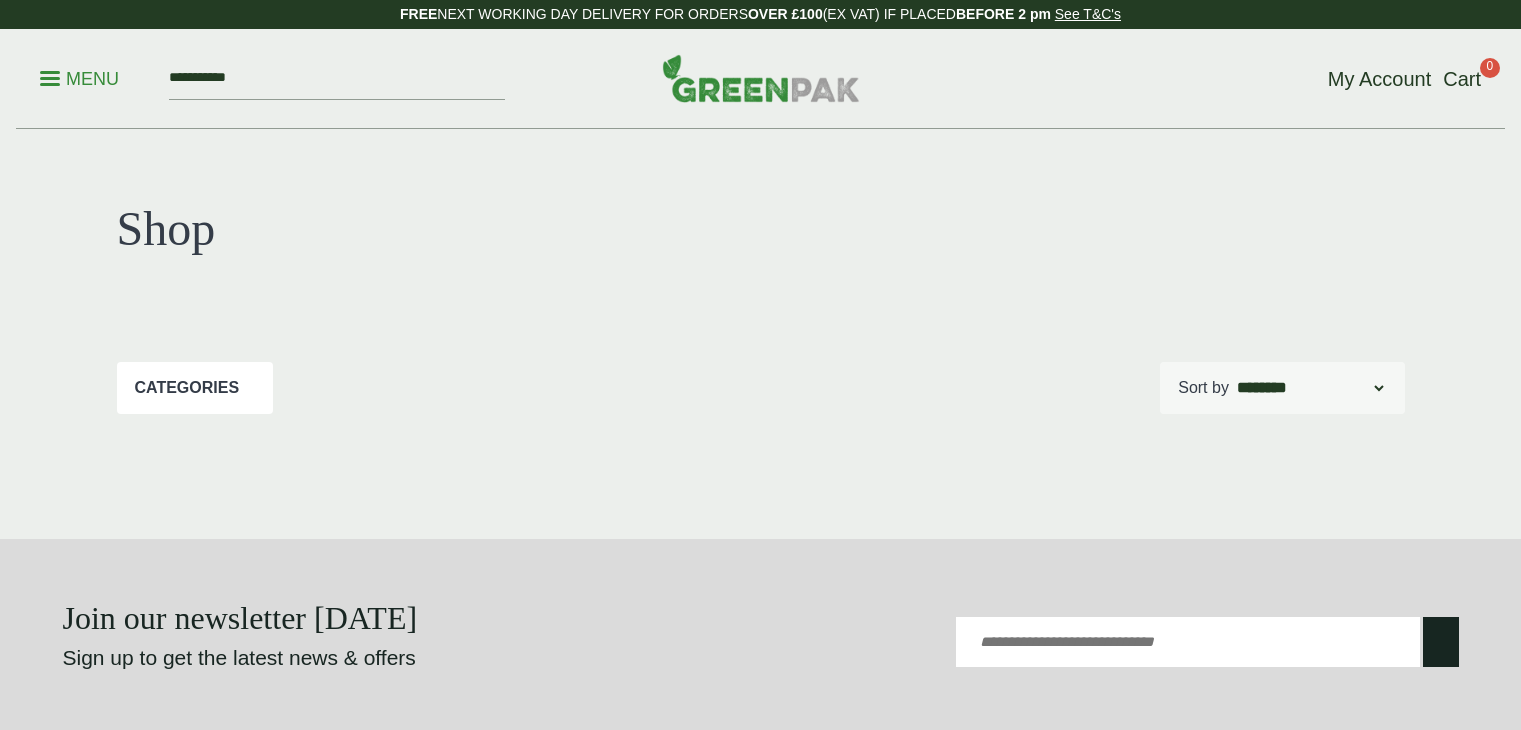 scroll, scrollTop: 0, scrollLeft: 0, axis: both 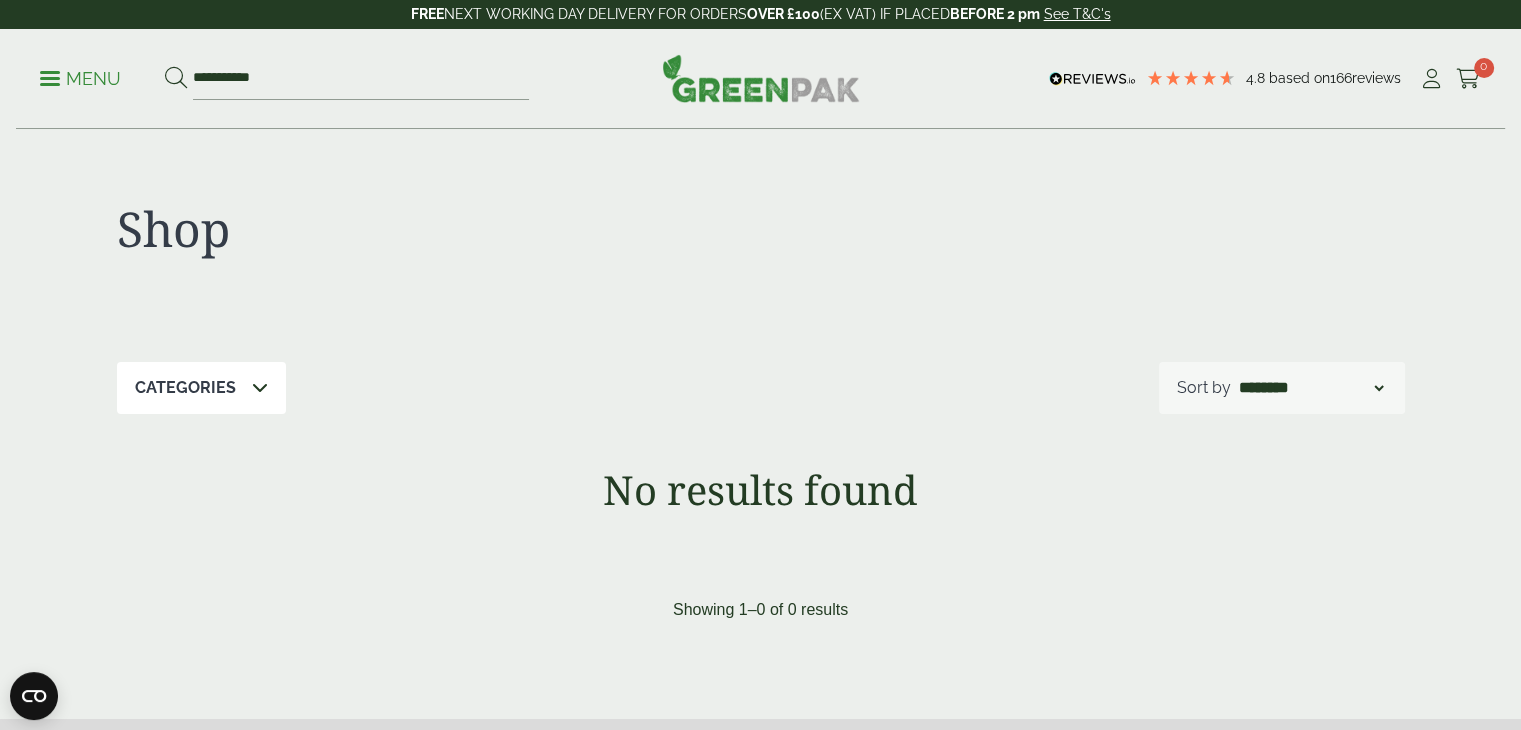 click on "Menu" at bounding box center (80, 79) 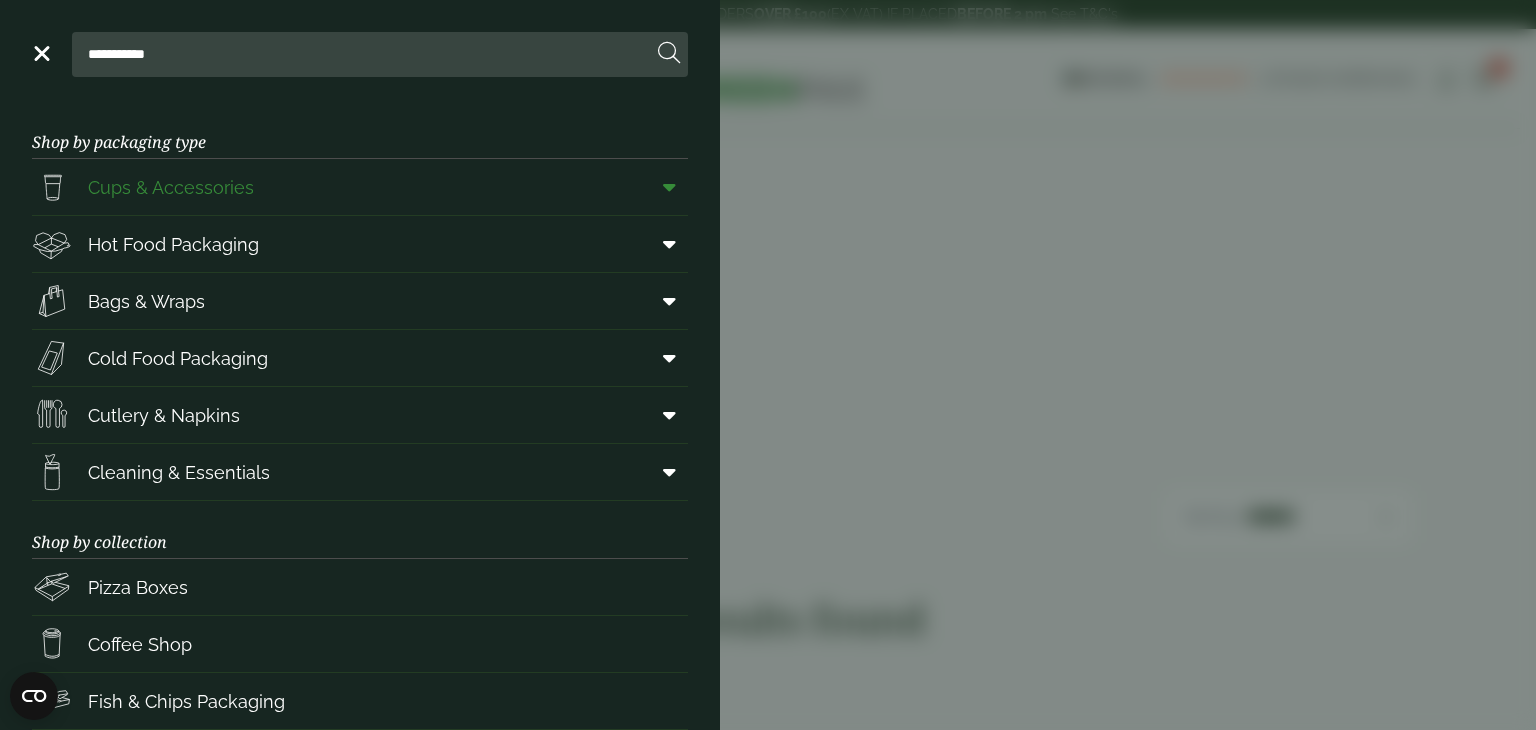click at bounding box center (669, 187) 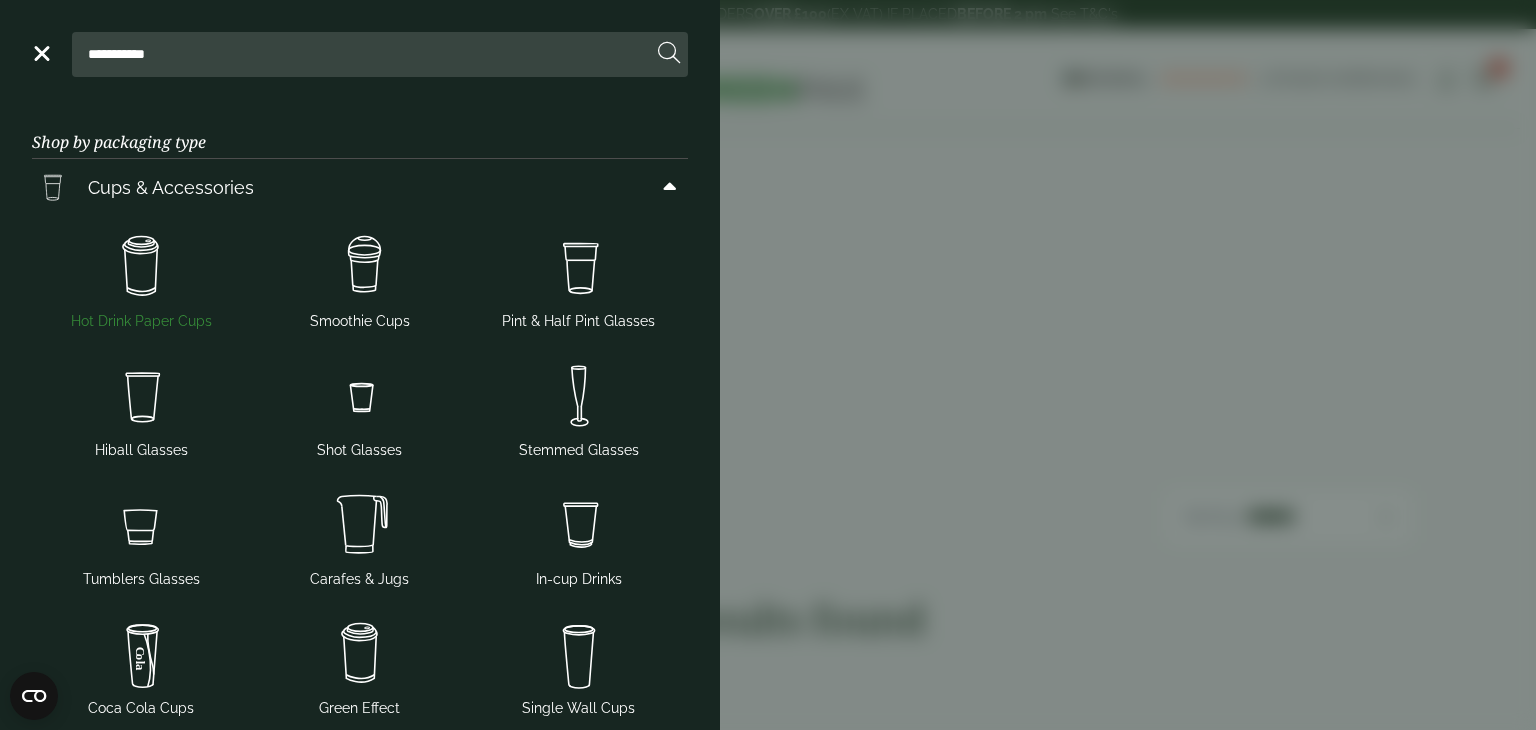 click on "Hot Drink Paper Cups" at bounding box center [141, 279] 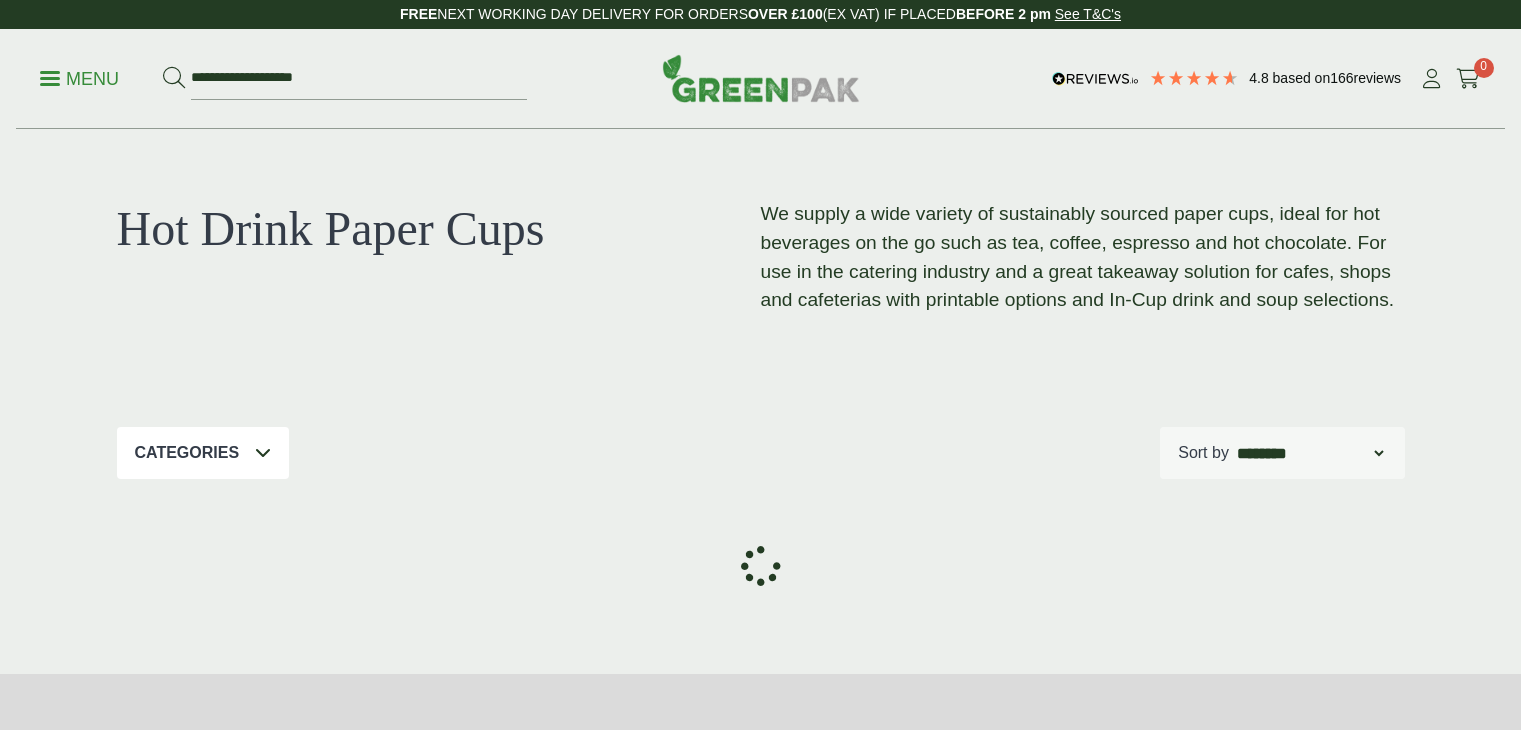 scroll, scrollTop: 0, scrollLeft: 0, axis: both 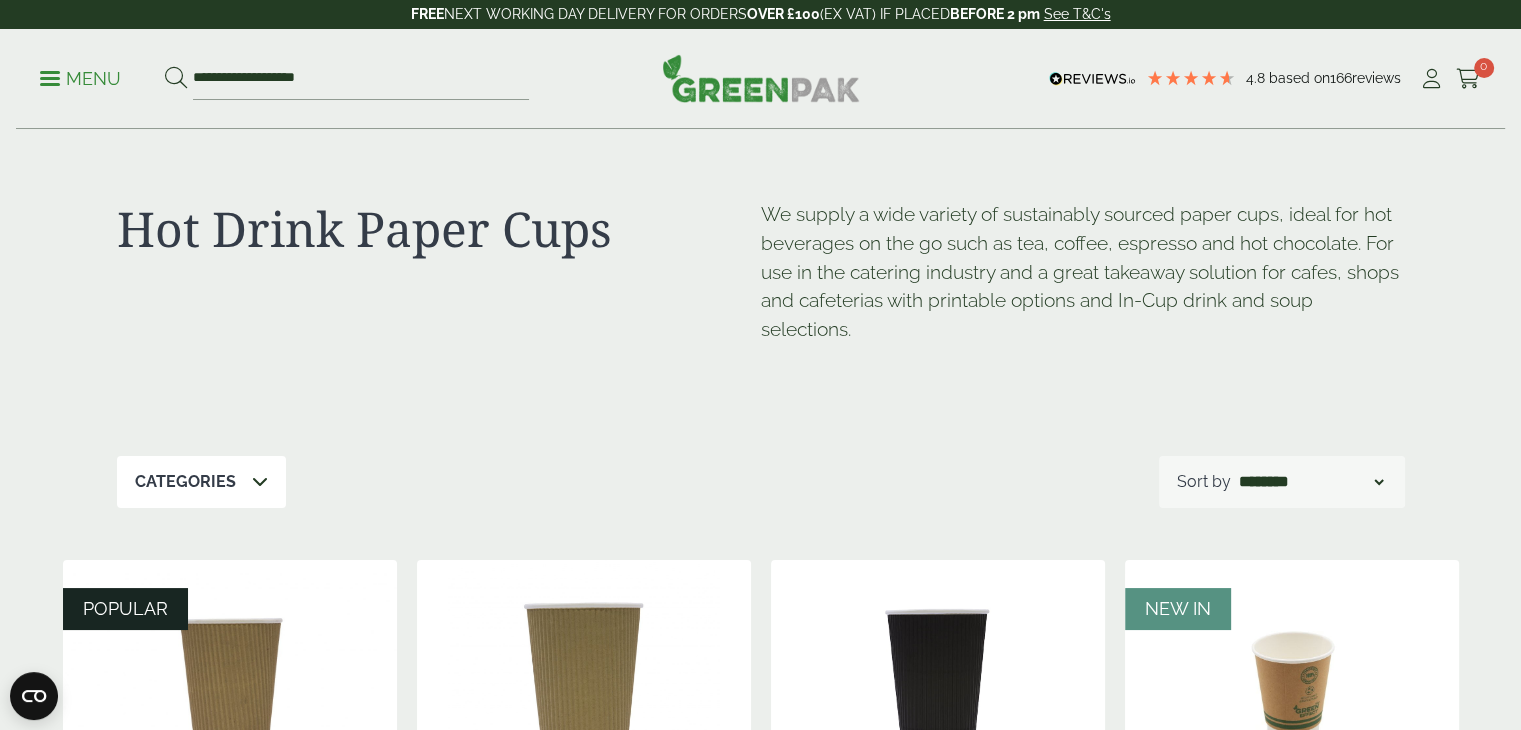 click on "We supply a wide variety of sustainably sourced paper cups, ideal for hot beverages on the go such as tea, coffee, espresso and hot chocolate. For use in the catering industry and a great takeaway solution for cafes, shops and cafeterias with printable options and In-Cup drink and soup selections." at bounding box center (1083, 288) 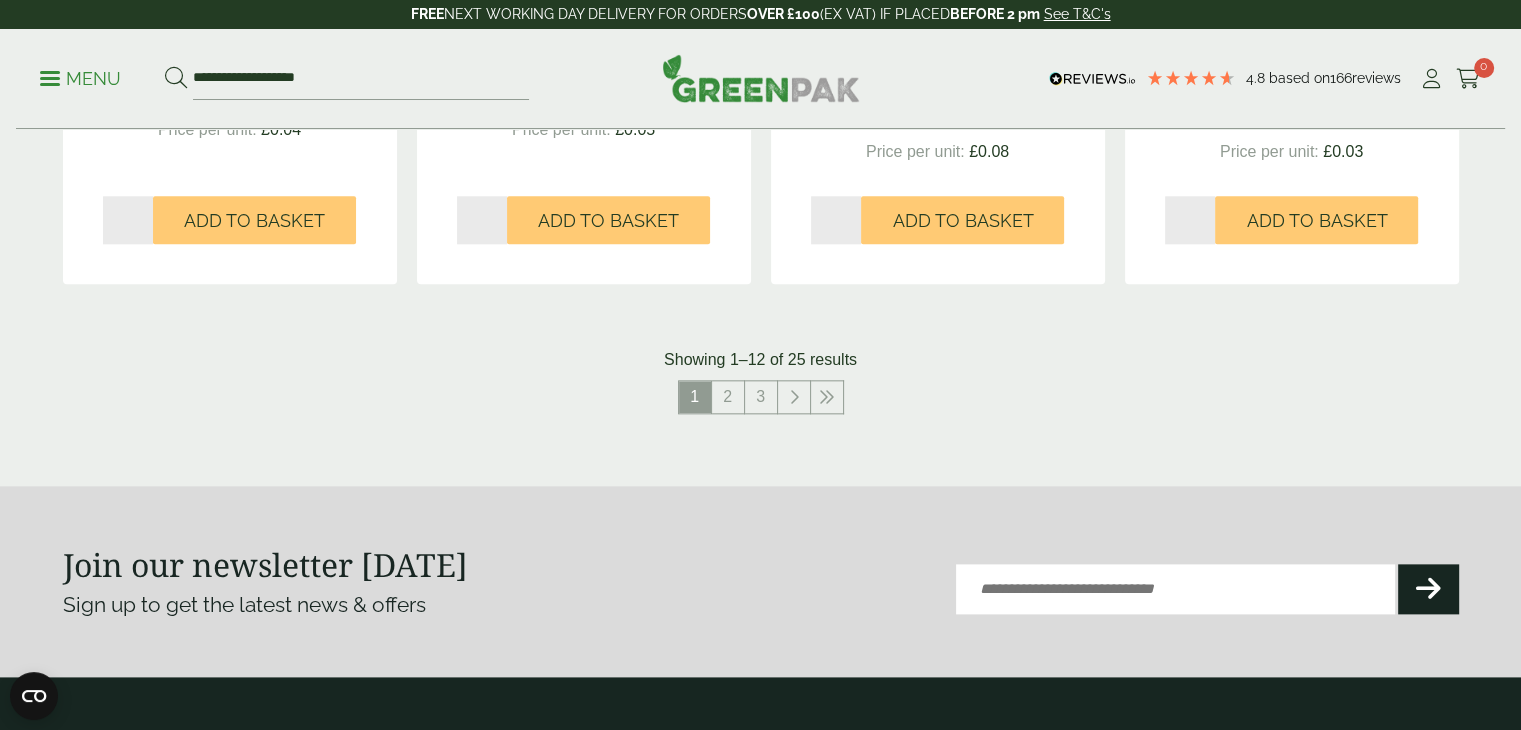 scroll, scrollTop: 2240, scrollLeft: 0, axis: vertical 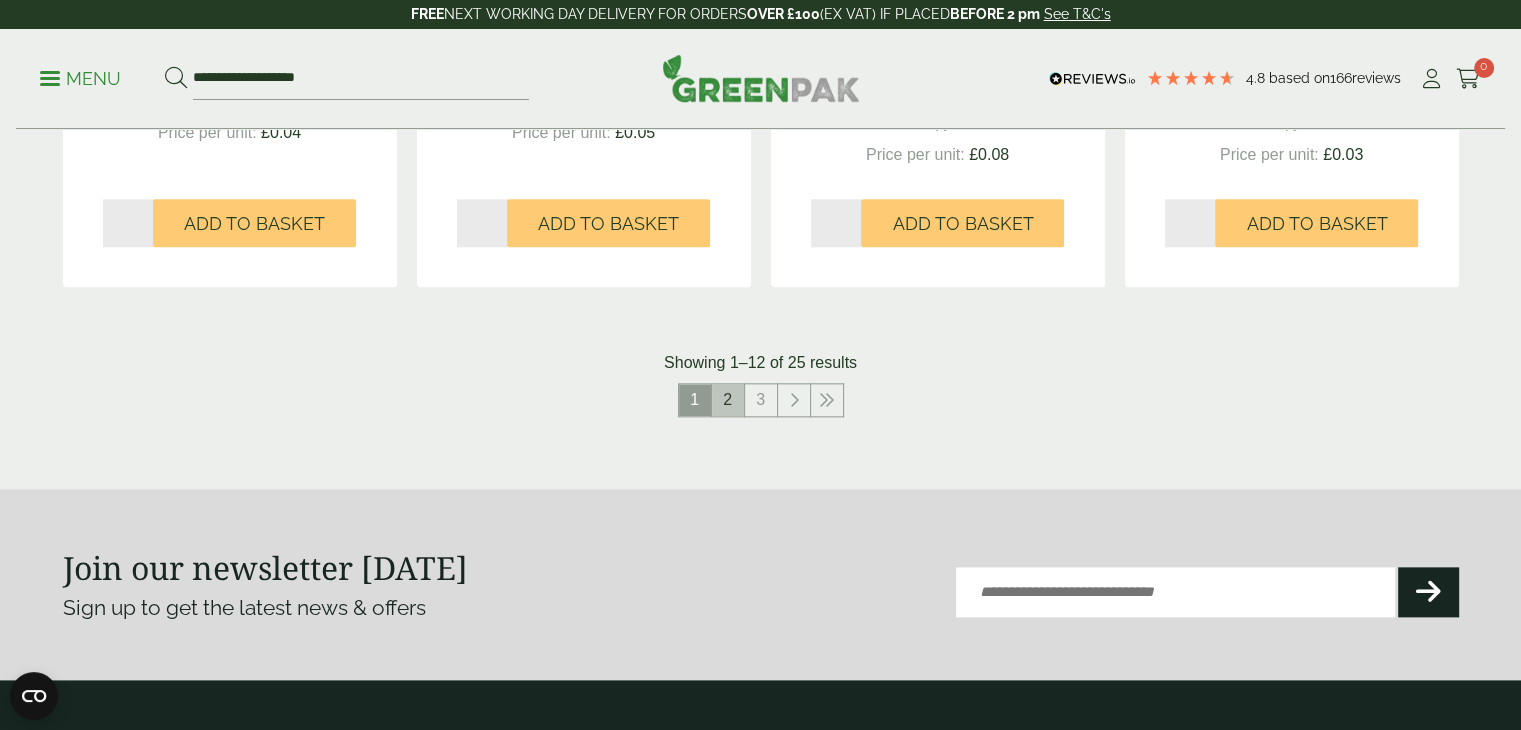 click on "2" at bounding box center (728, 400) 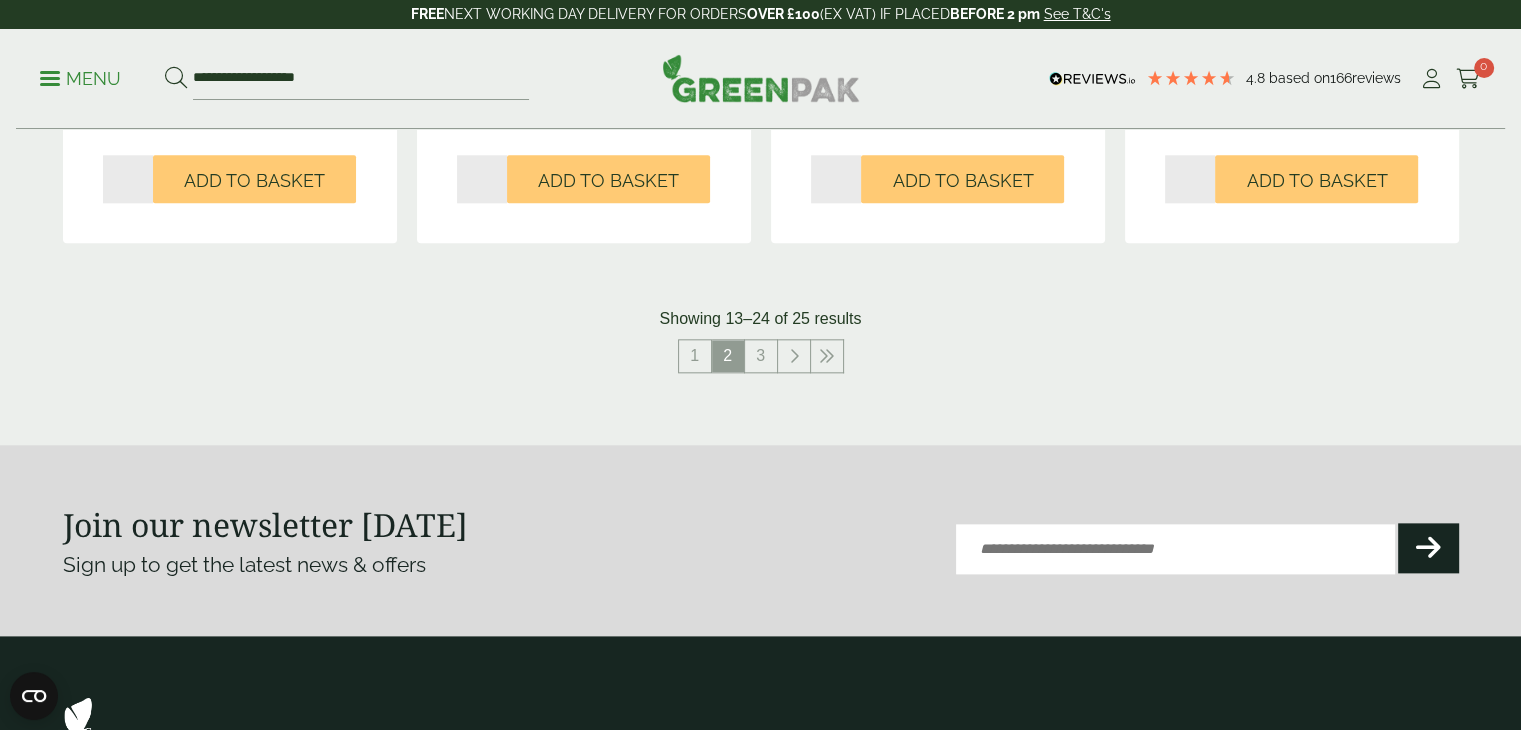click on "Hot Drink Paper Cups
We supply a wide variety of sustainably sourced paper cups, ideal for hot beverages on the go such as tea, coffee, espresso and hot chocolate. For use in the catering industry and a great takeaway solution for cafes, shops and cafeterias with printable options and In-Cup drink and soup selections.
Categories
Cups & Accessories (25)
Drinking Accessories (8)" at bounding box center [760, -898] 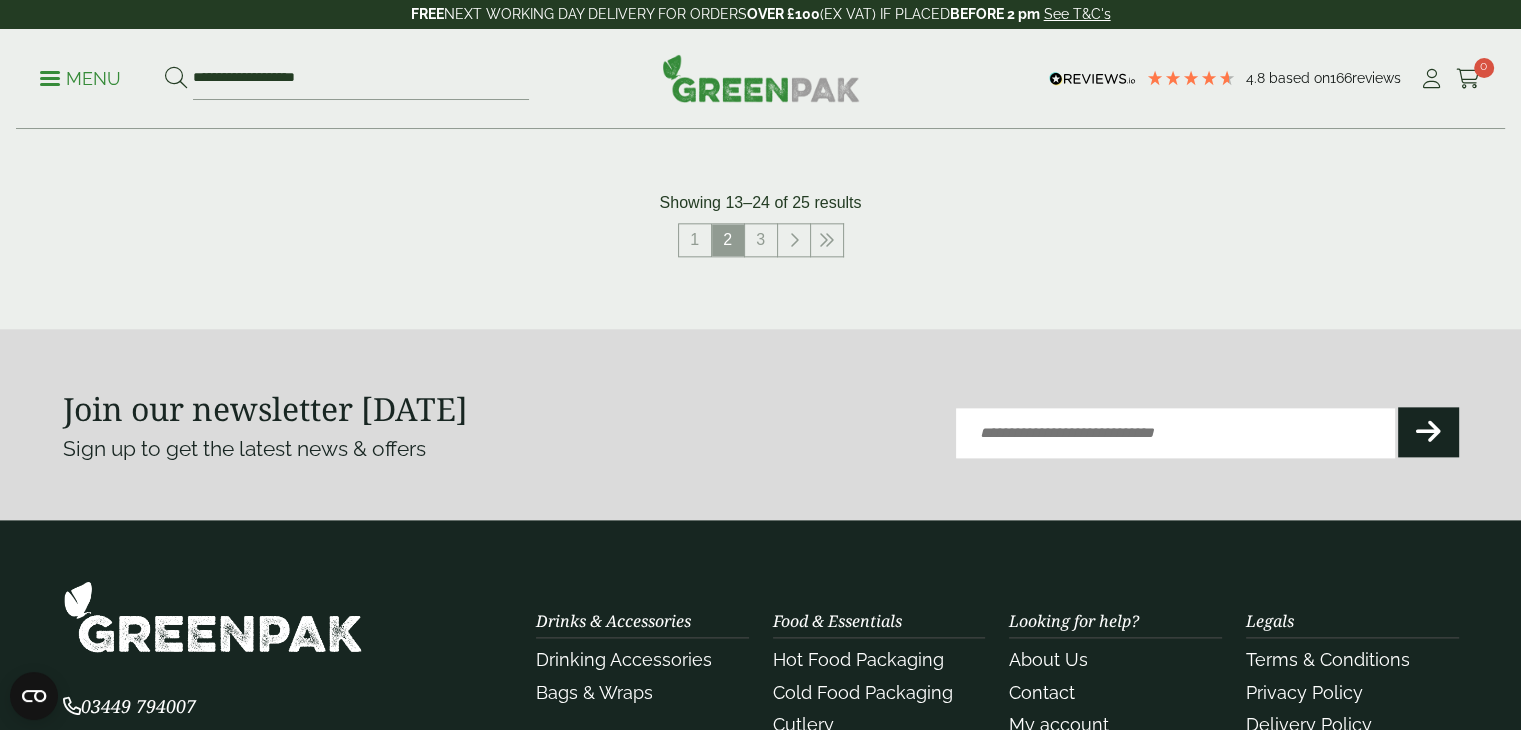 scroll, scrollTop: 2400, scrollLeft: 0, axis: vertical 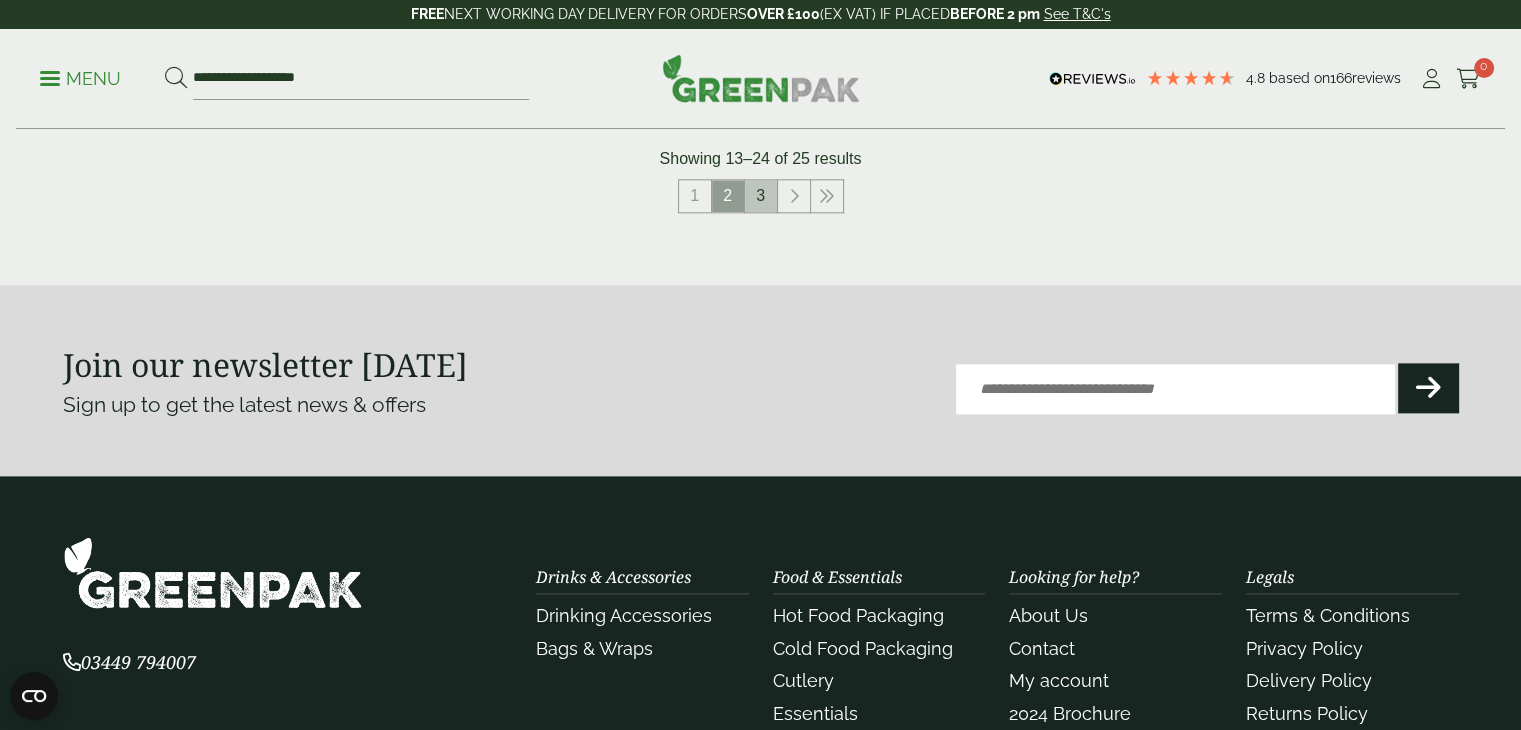 click on "3" at bounding box center (761, 196) 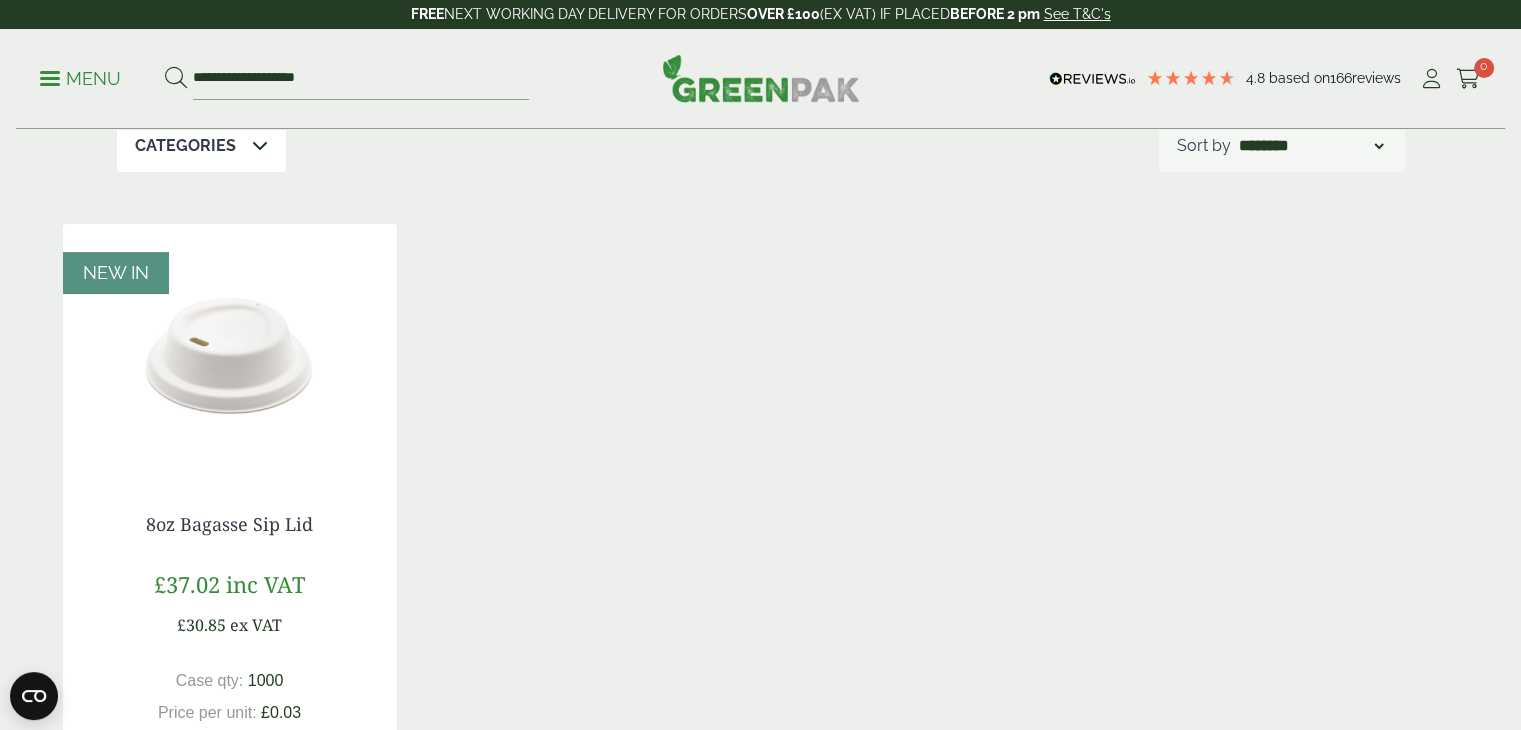 scroll, scrollTop: 333, scrollLeft: 0, axis: vertical 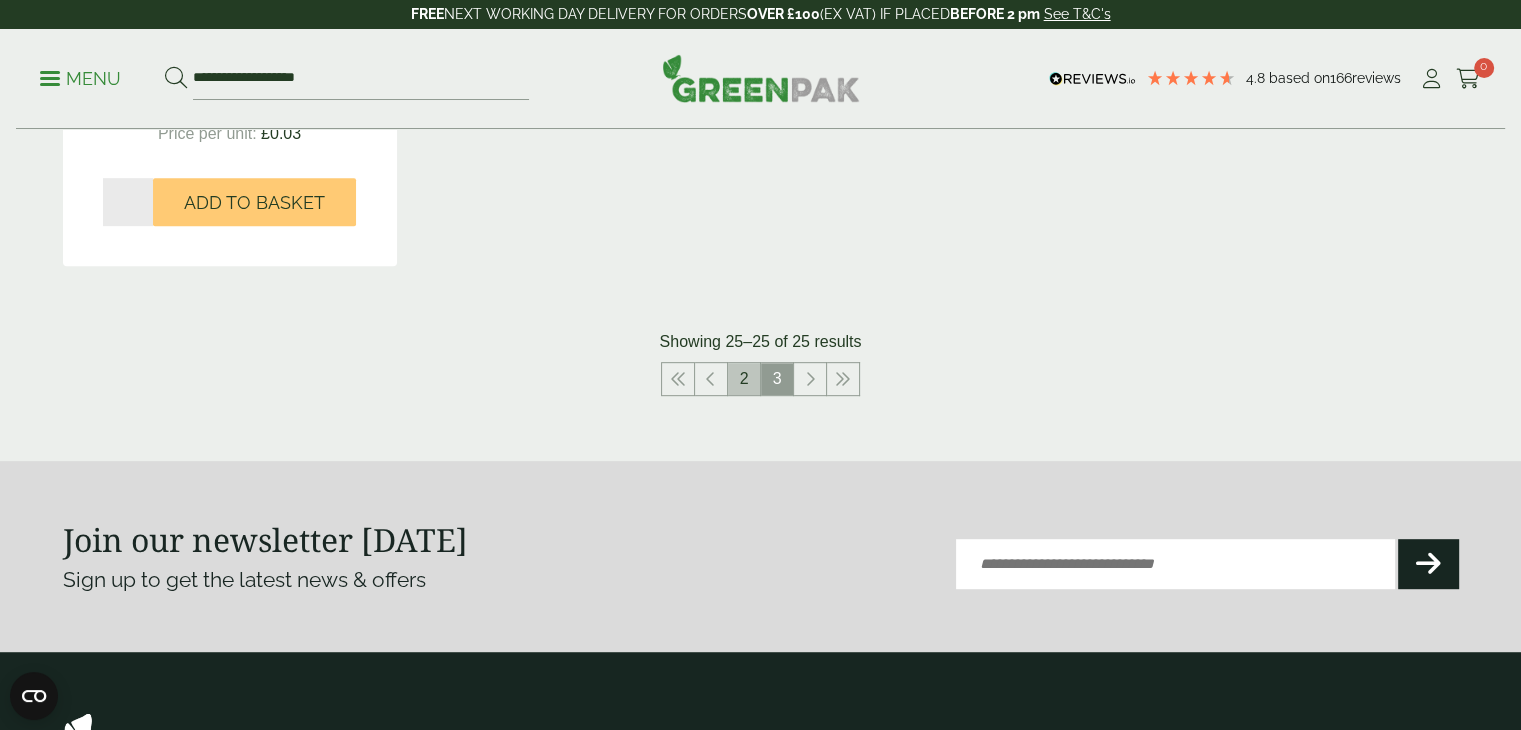 click on "2" at bounding box center (744, 379) 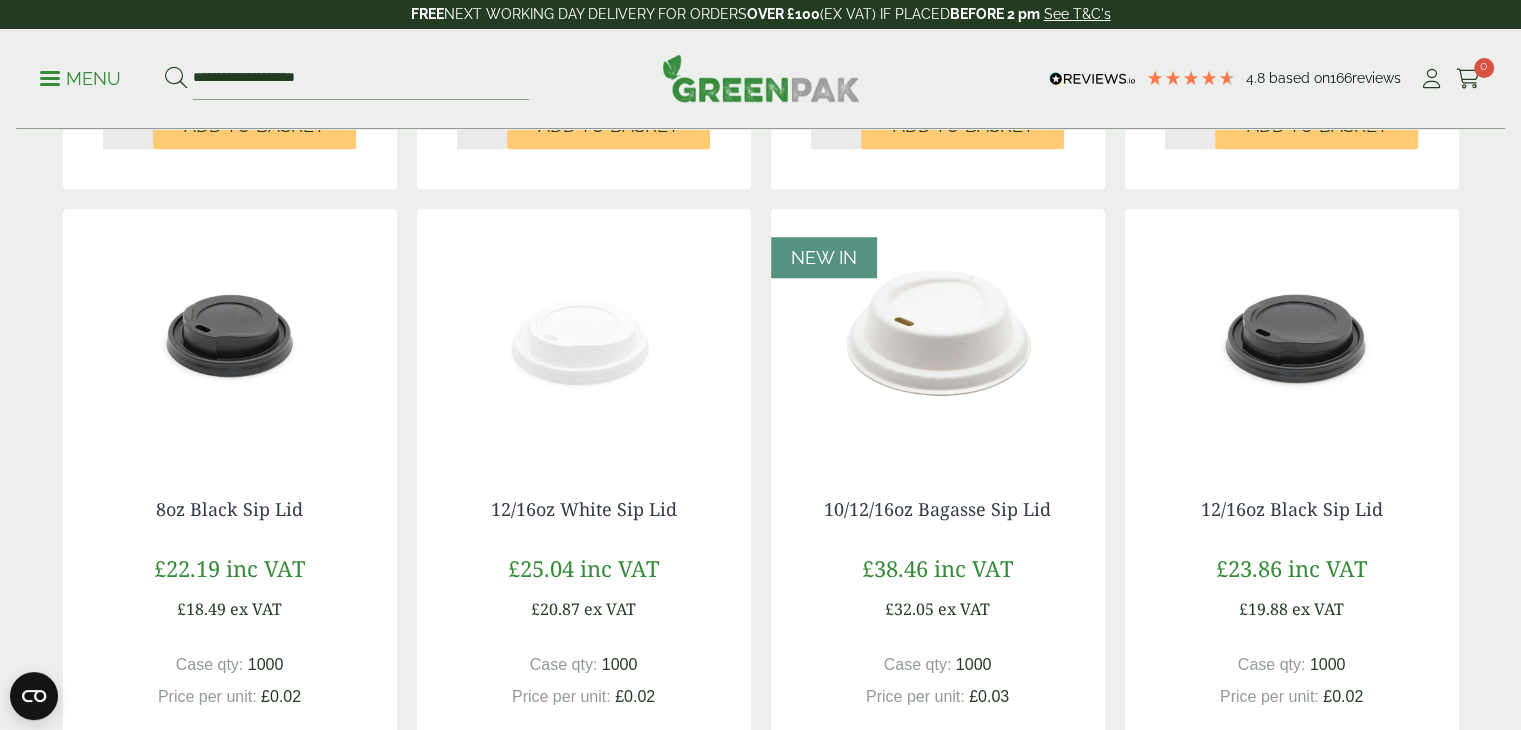 scroll, scrollTop: 1662, scrollLeft: 0, axis: vertical 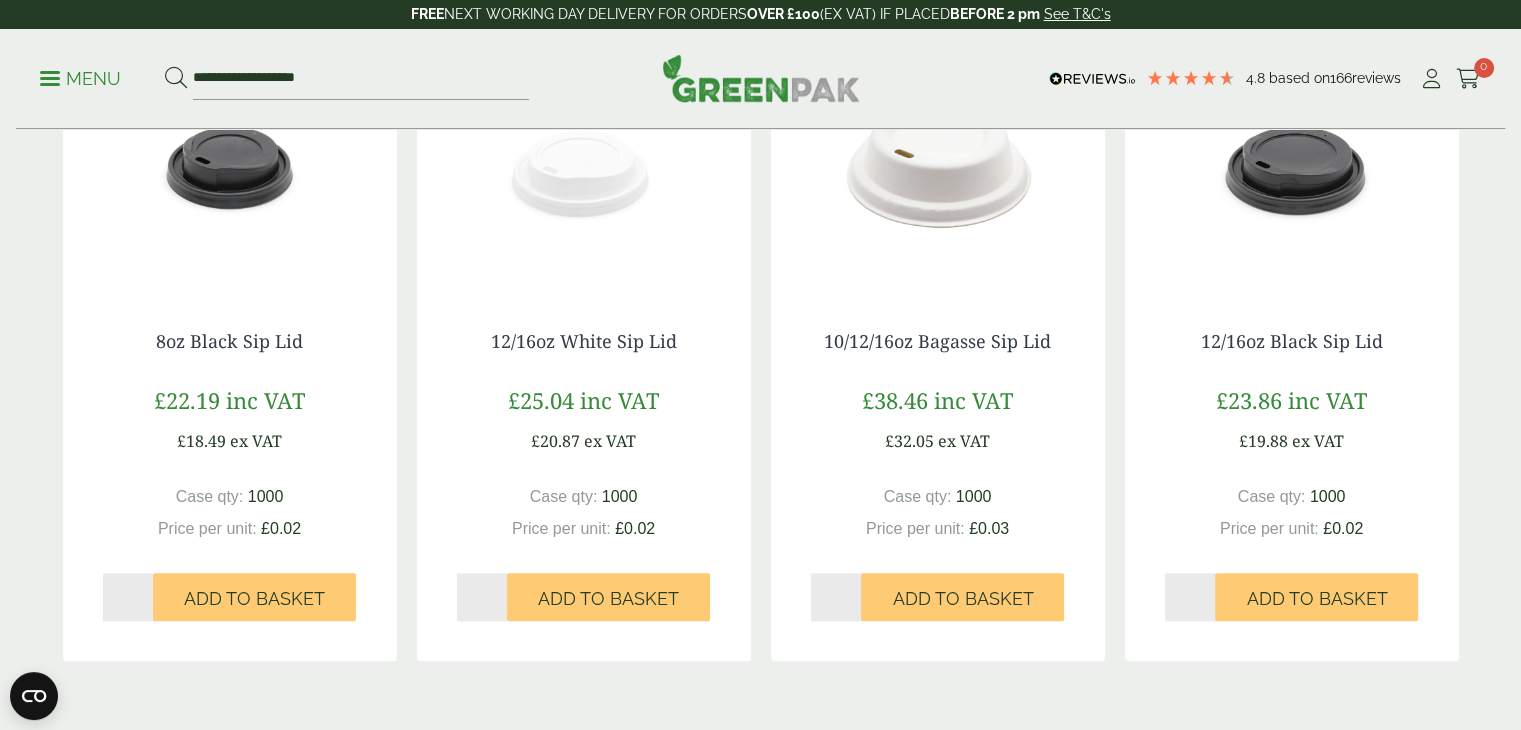click on "12/16oz Black Sip Lid
£23.86
inc VAT
£19.88
ex VAT
Case qty:
1000
Price per unit:
£0.02
Qty" at bounding box center (1292, 476) 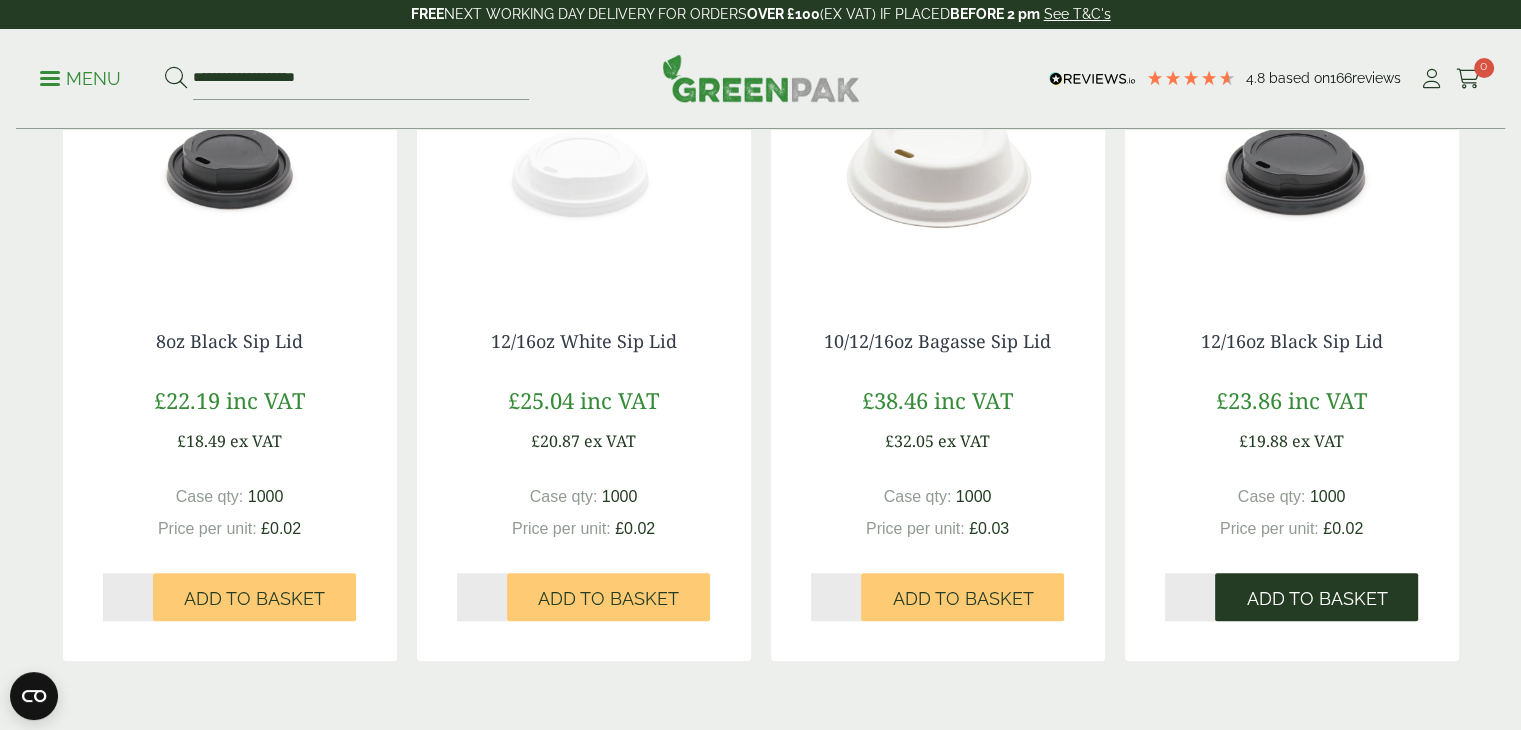 click on "Add to Basket" at bounding box center (1316, 597) 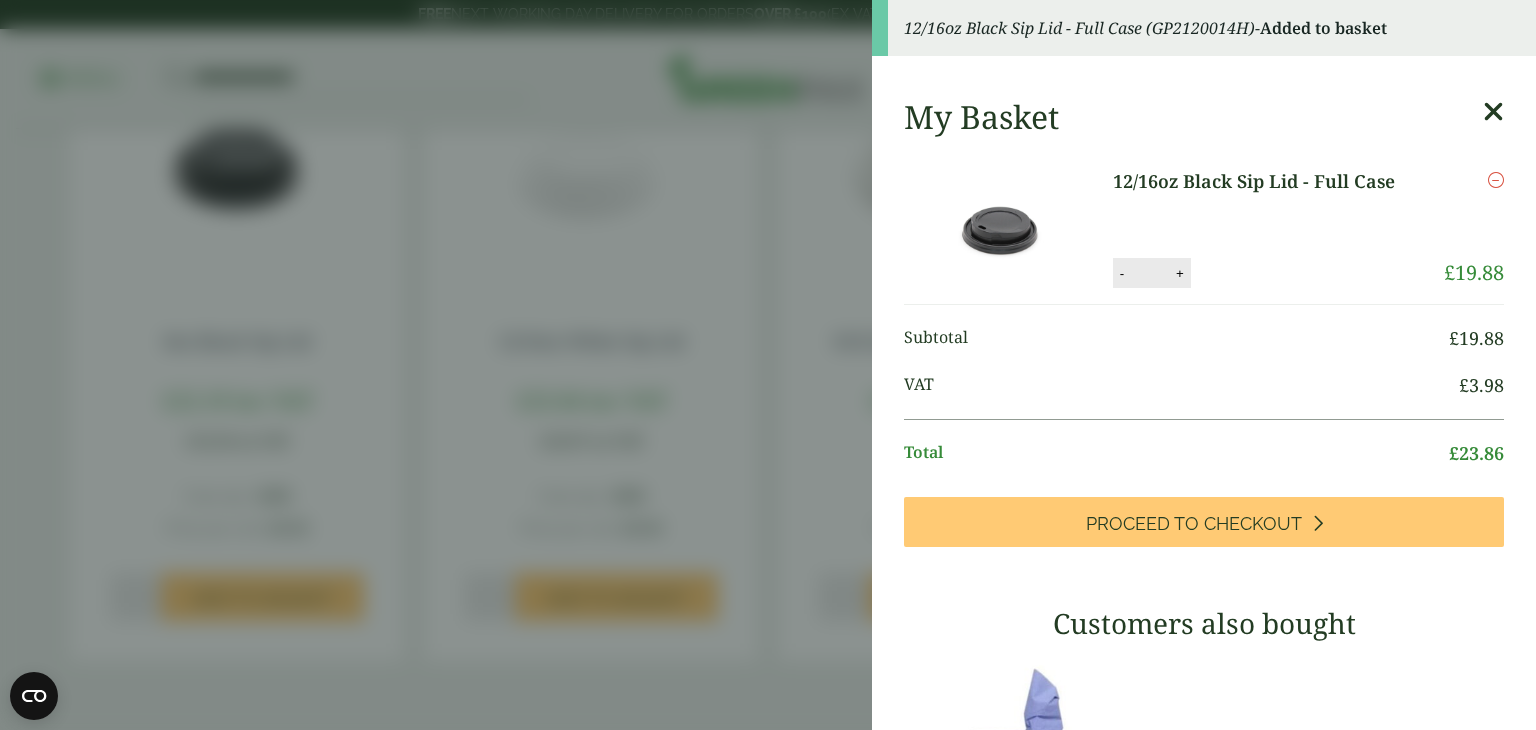click at bounding box center (1493, 112) 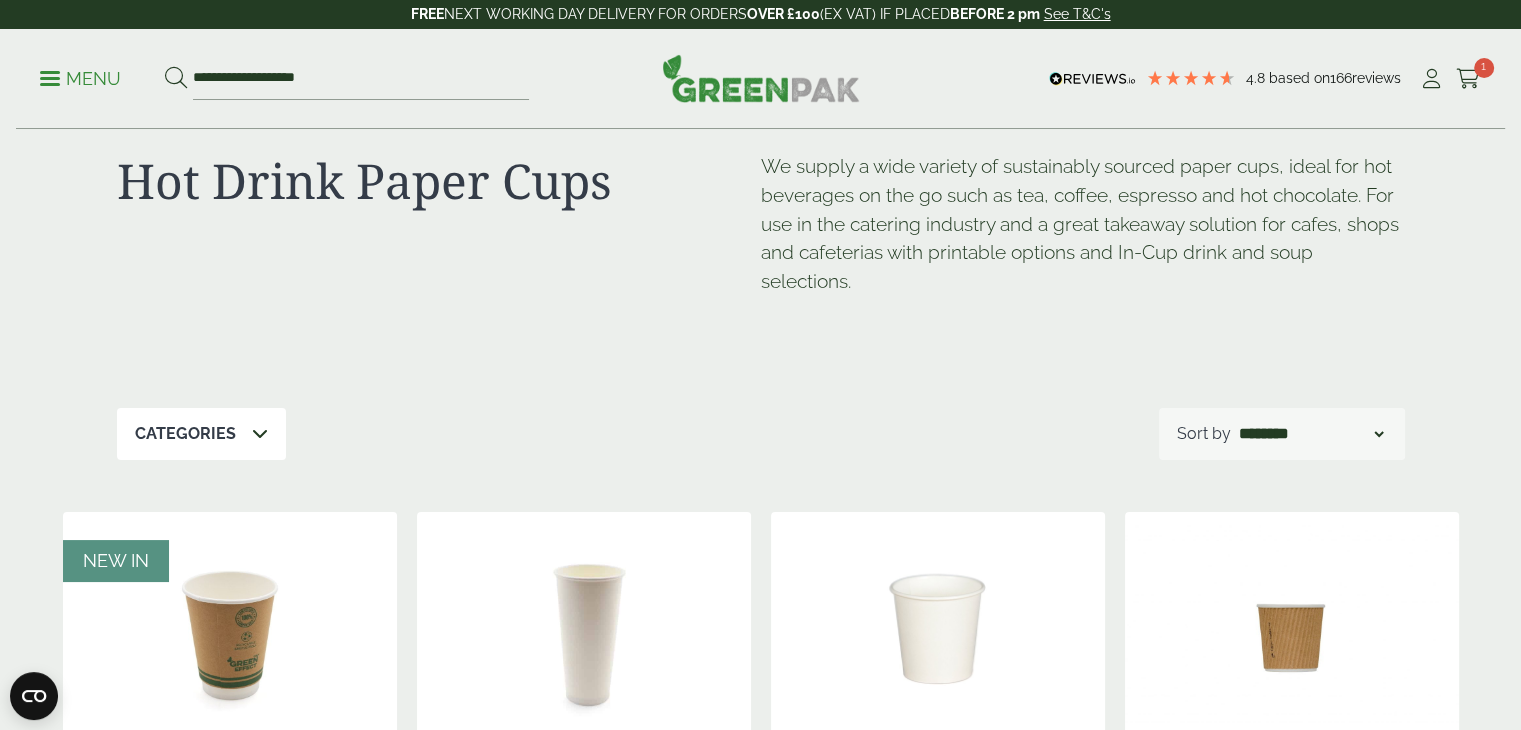 scroll, scrollTop: 8, scrollLeft: 0, axis: vertical 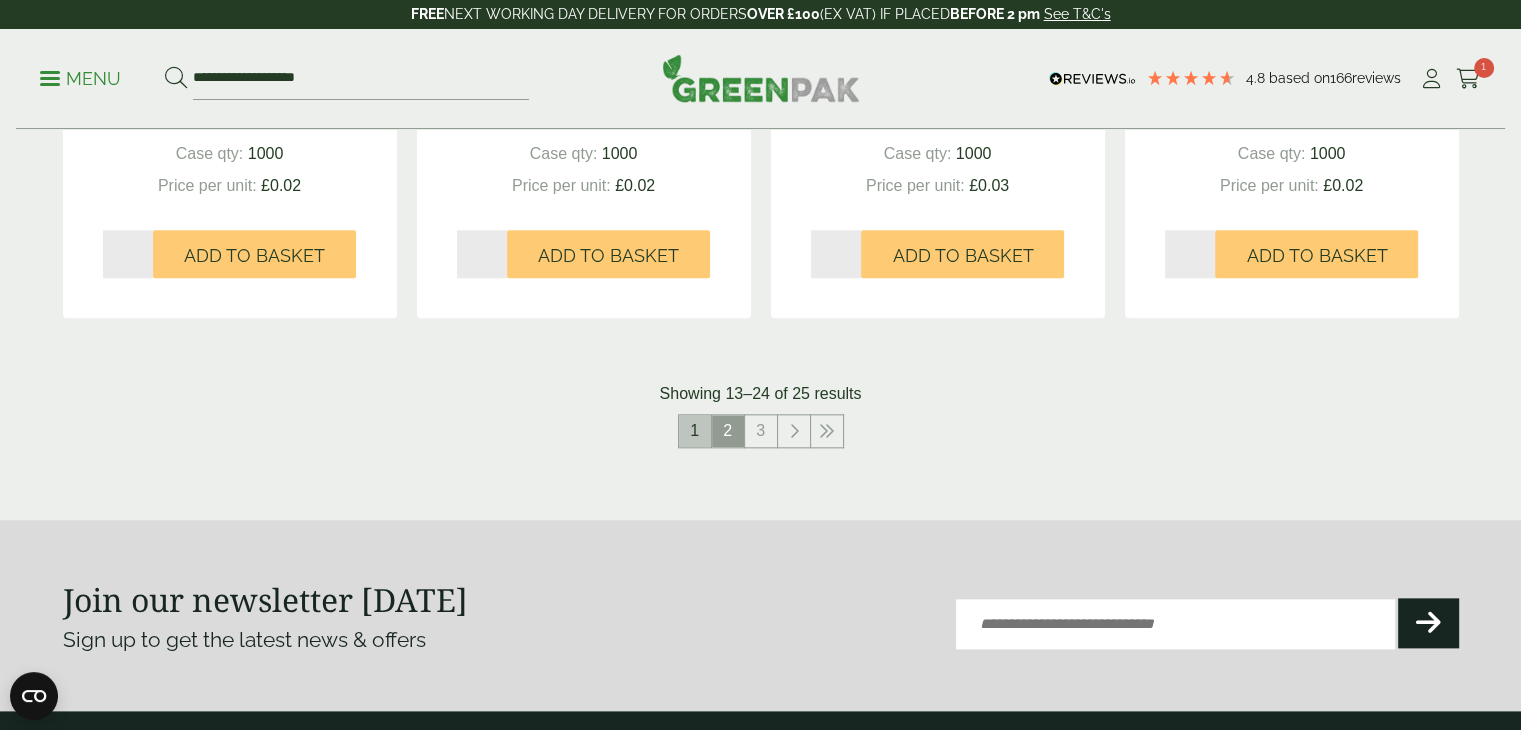 click on "1" at bounding box center [695, 431] 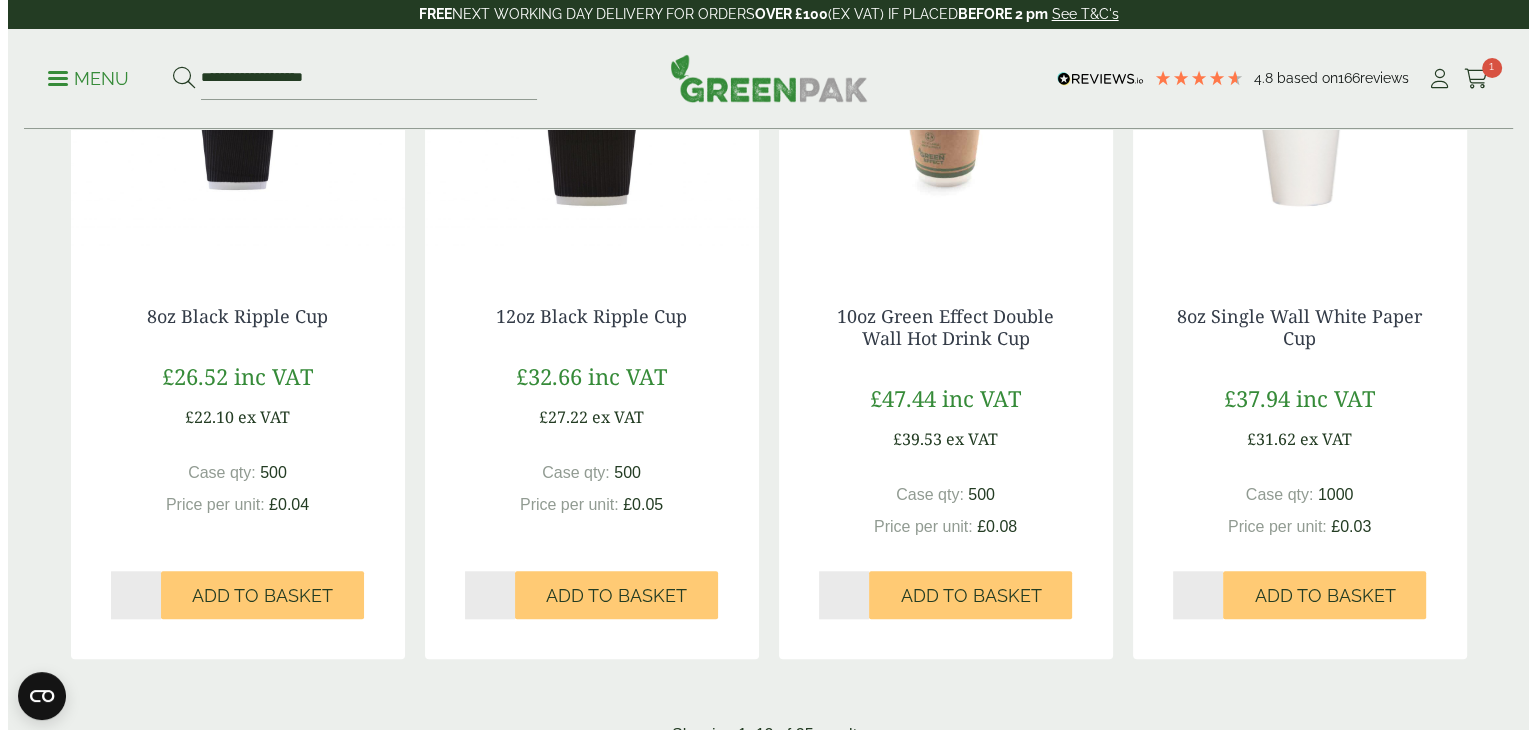 scroll, scrollTop: 1874, scrollLeft: 0, axis: vertical 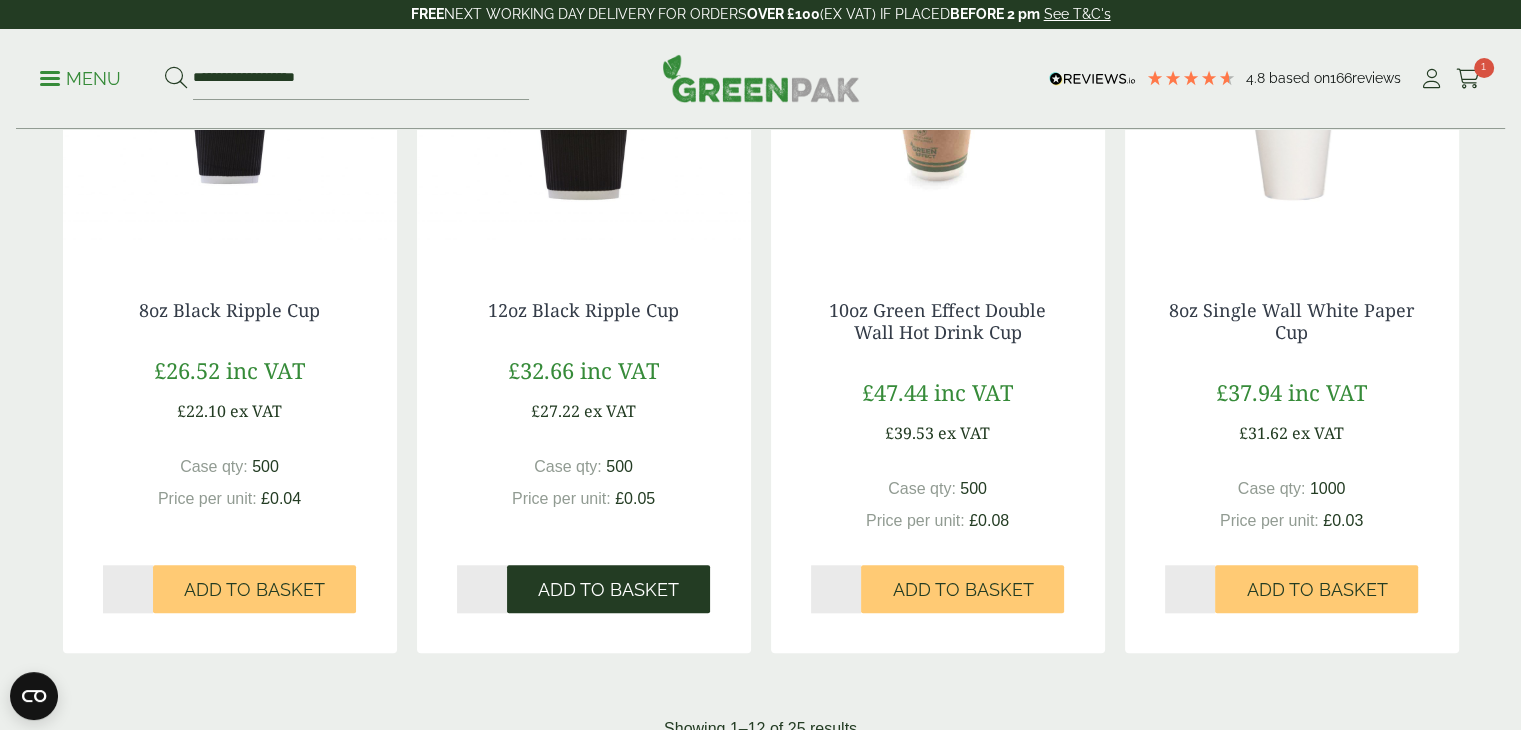 click on "Add to Basket" at bounding box center [608, 589] 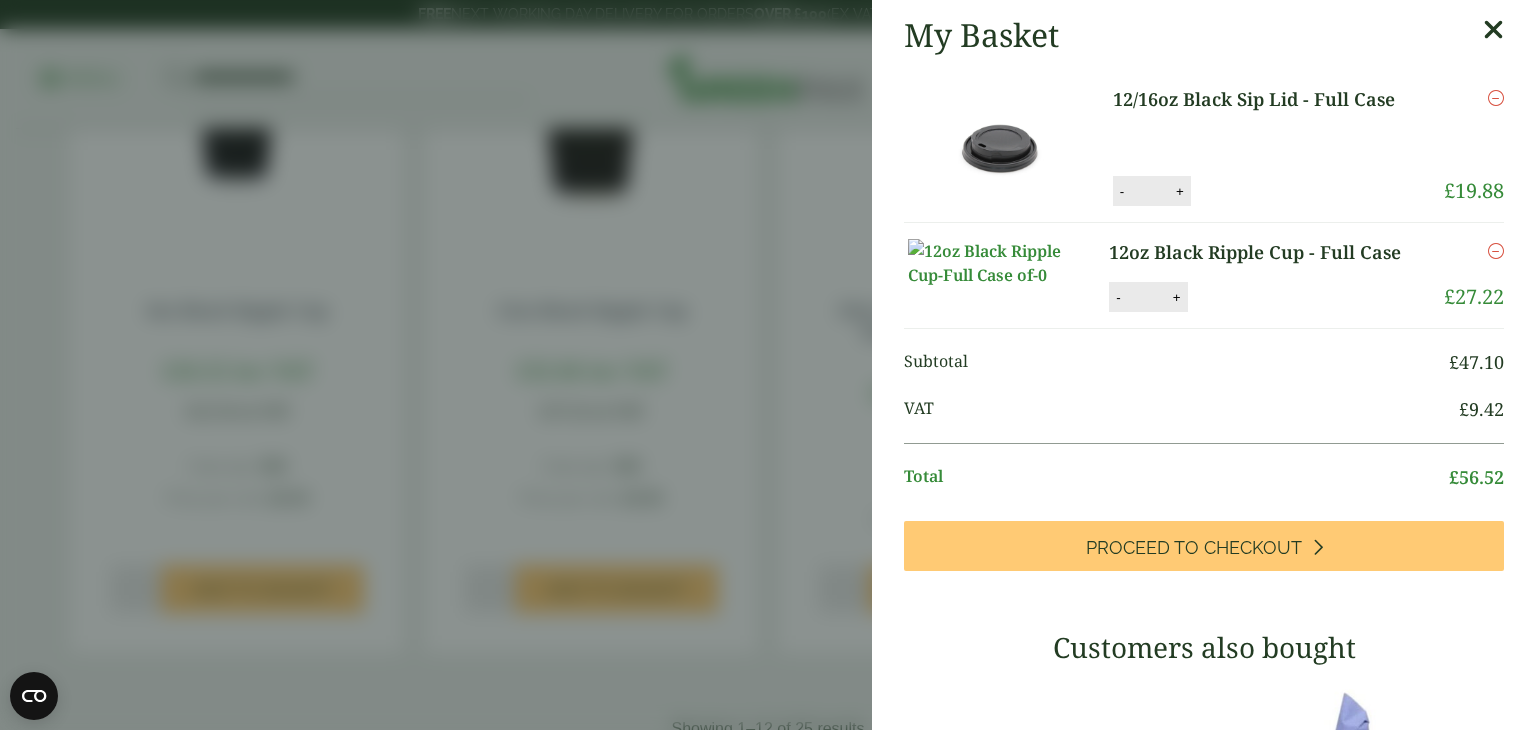 click at bounding box center [1493, 30] 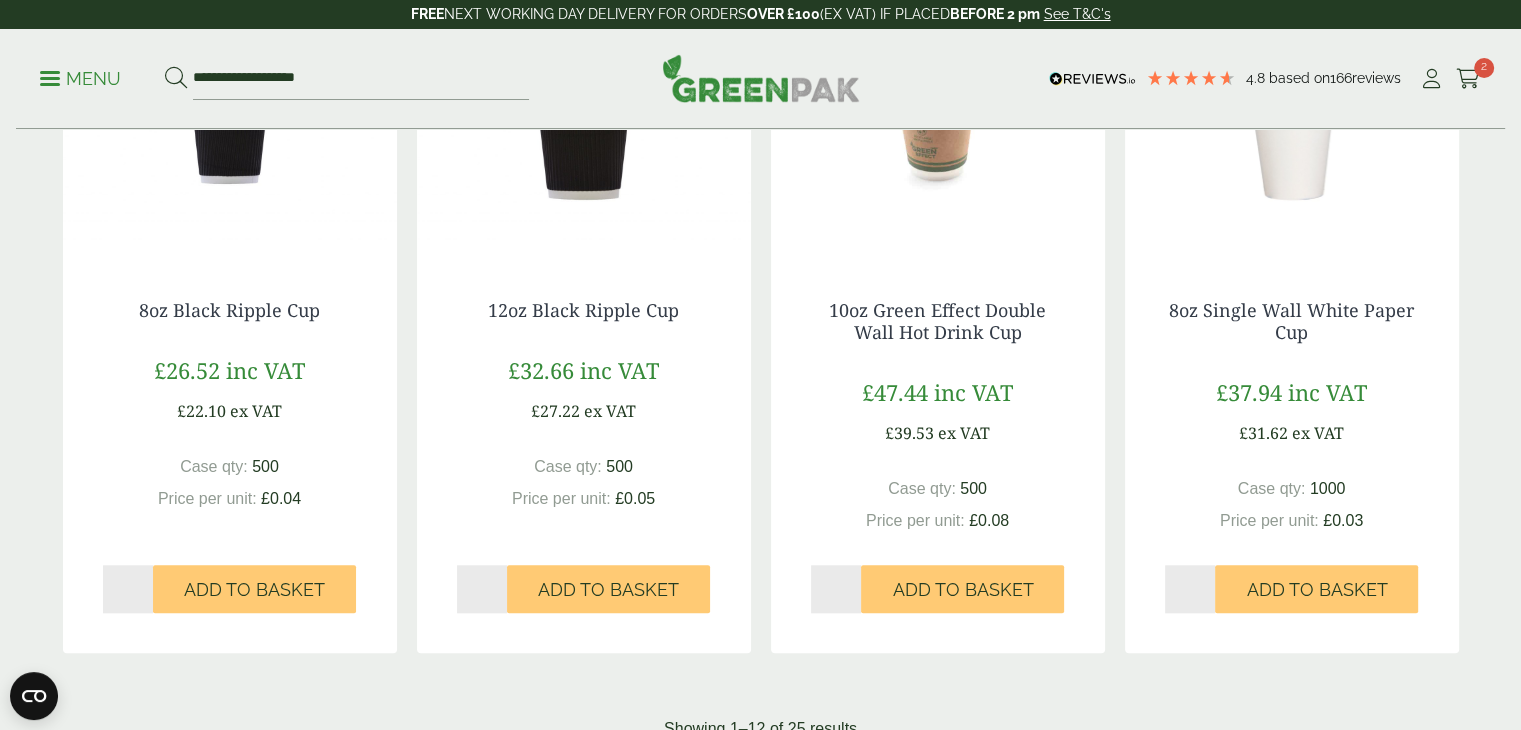 click on "Menu" at bounding box center [80, 79] 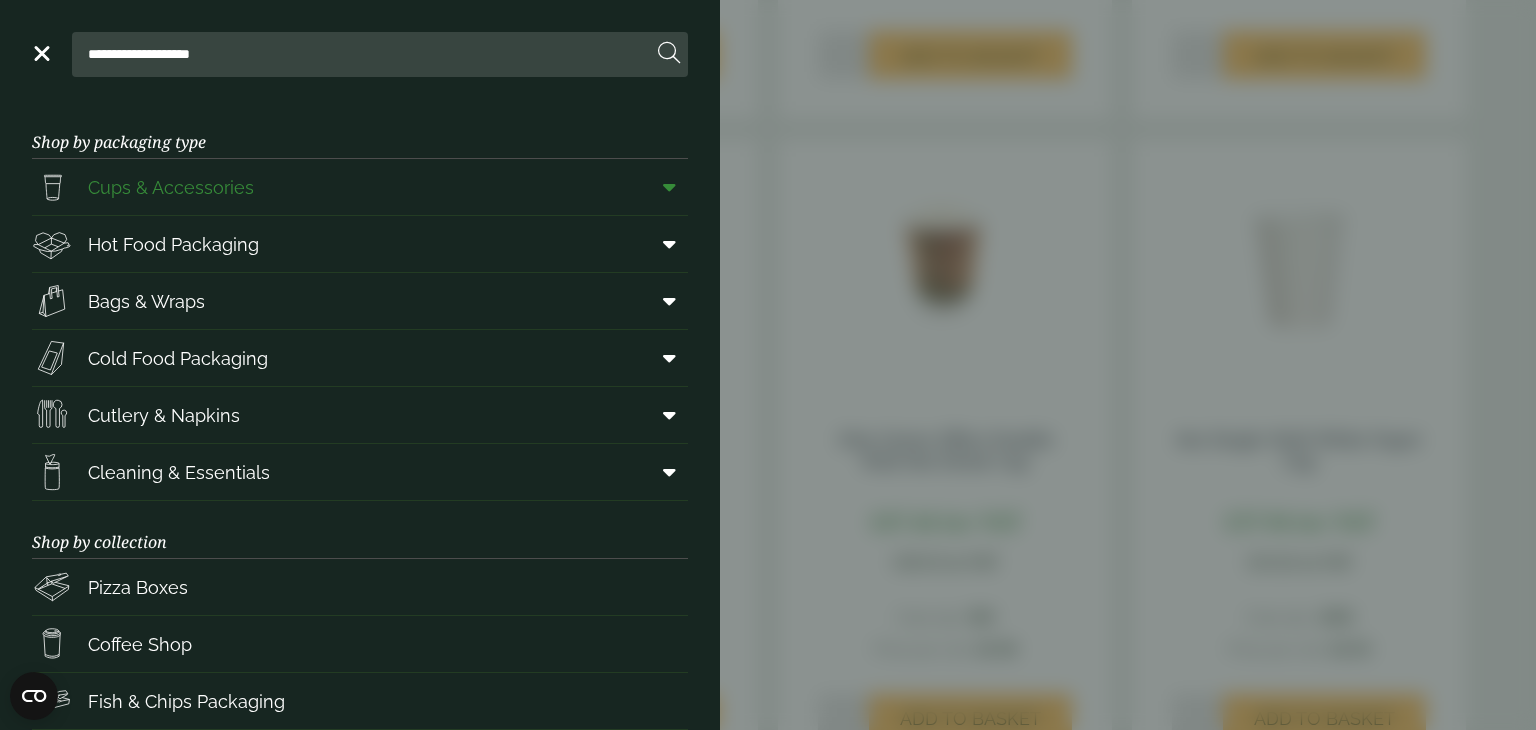 click at bounding box center (665, 187) 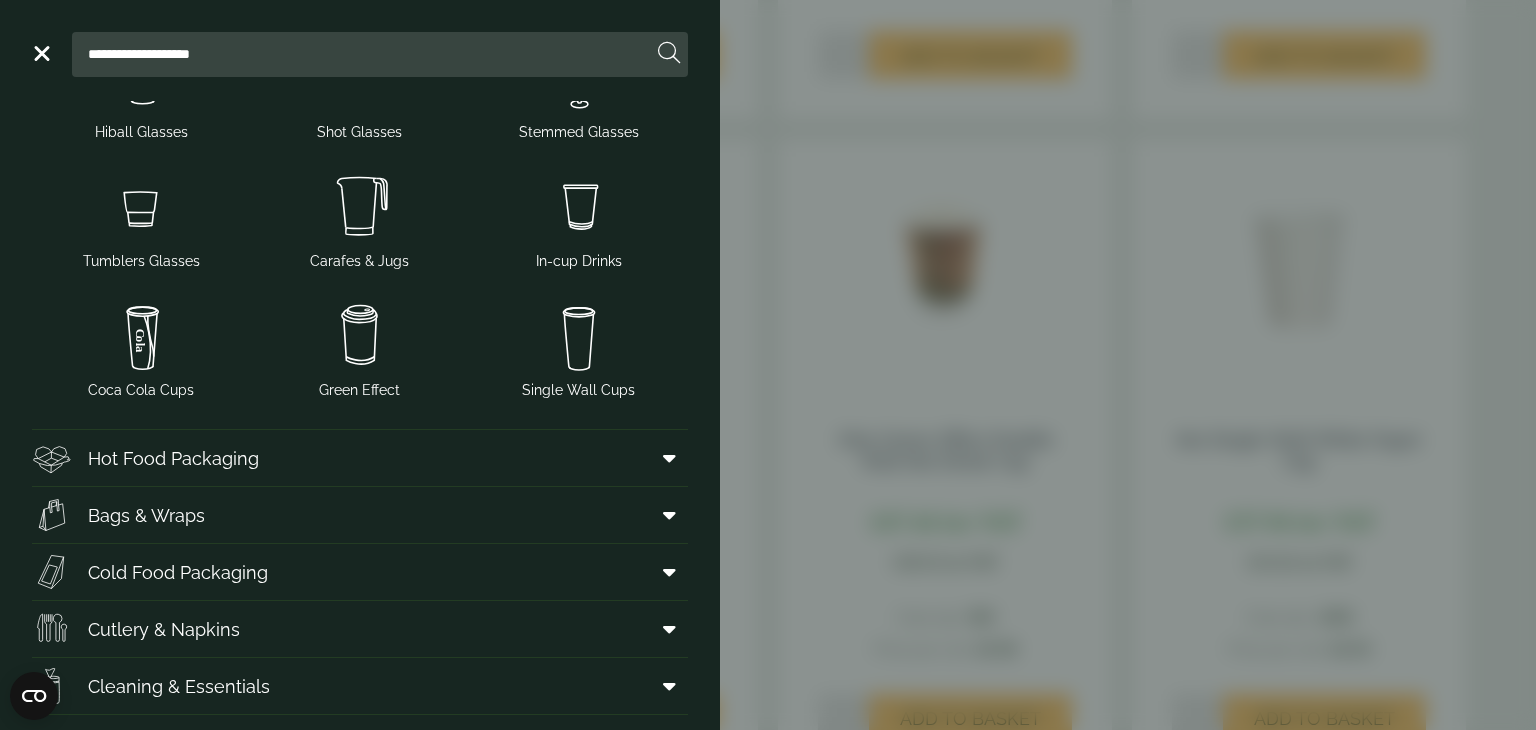 scroll, scrollTop: 328, scrollLeft: 0, axis: vertical 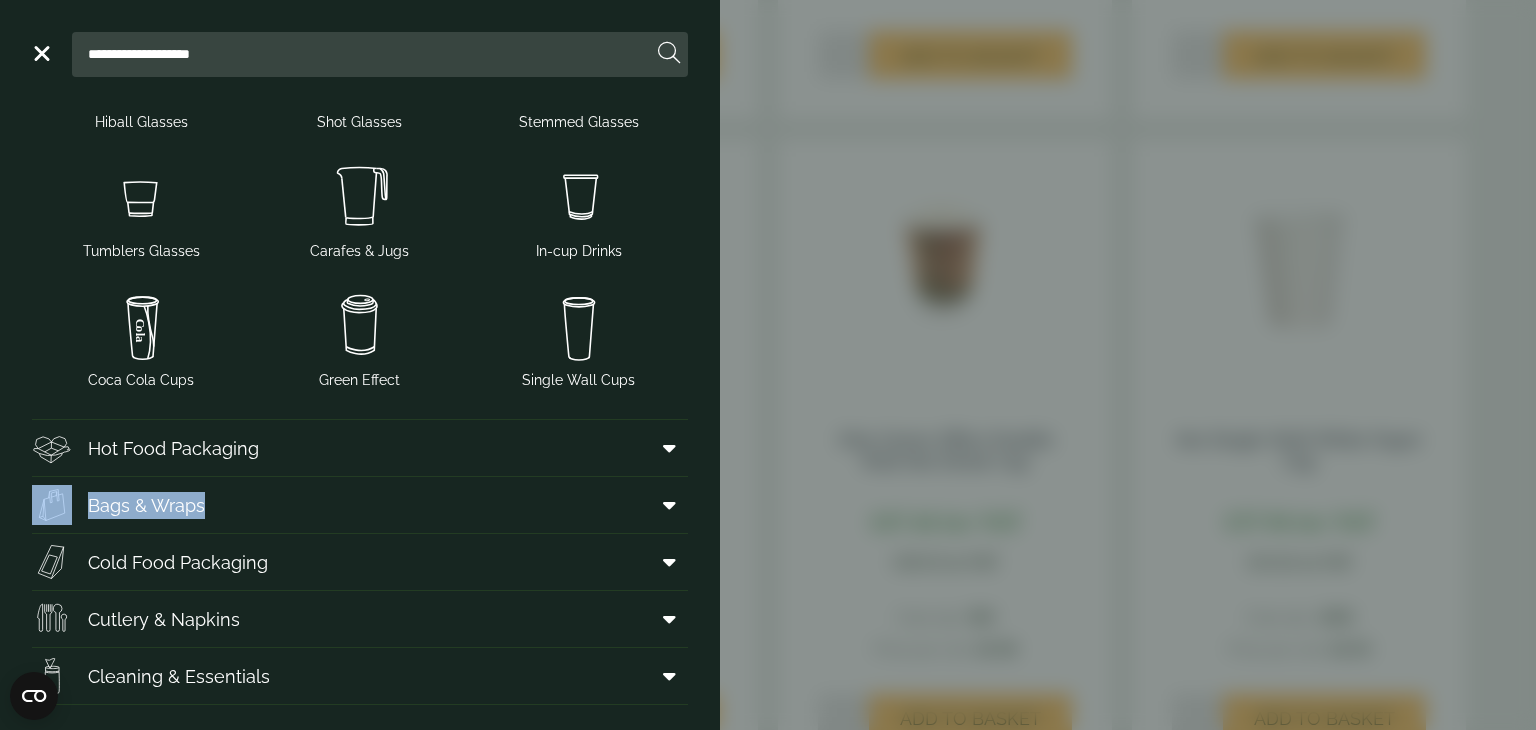 drag, startPoint x: 703, startPoint y: 446, endPoint x: 706, endPoint y: 522, distance: 76.05919 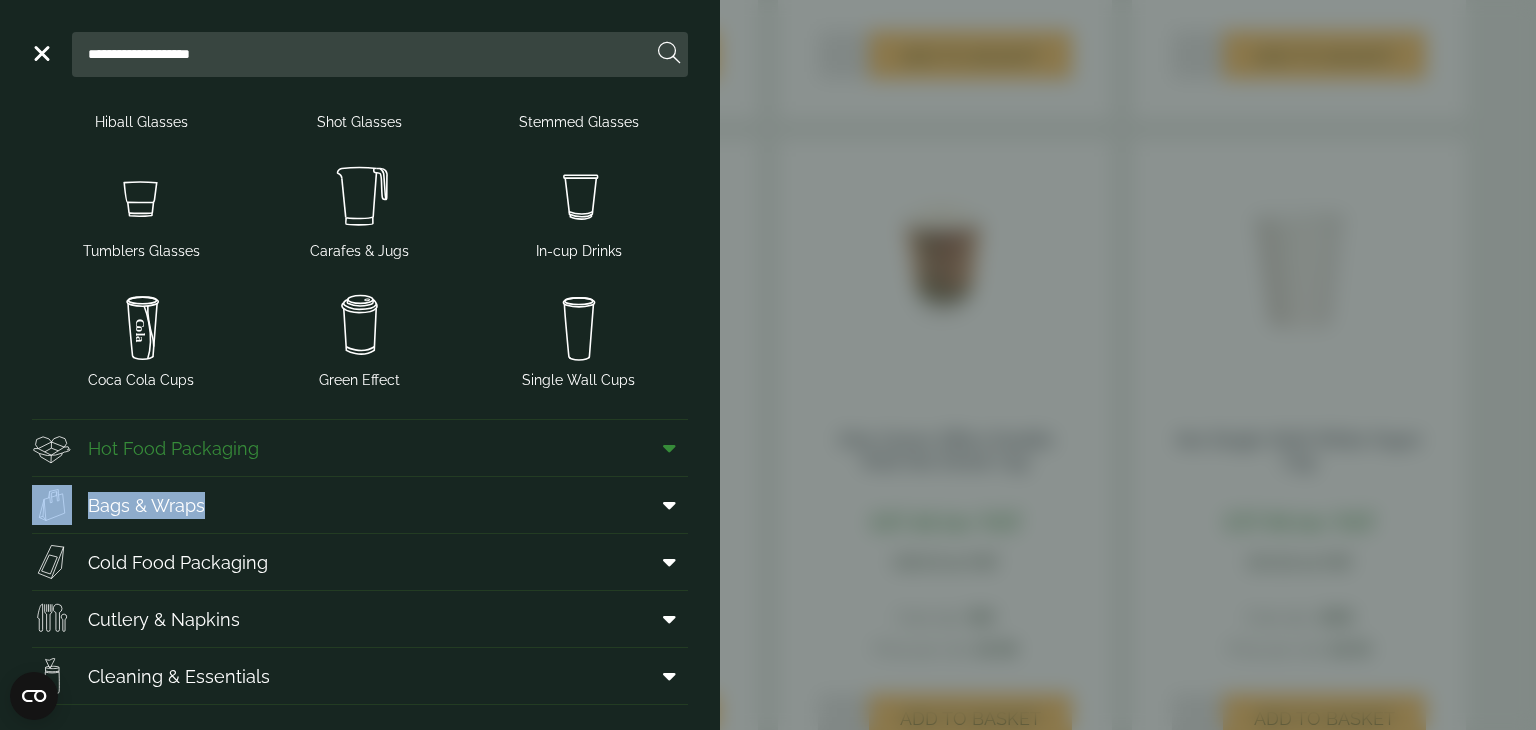 click at bounding box center (669, 448) 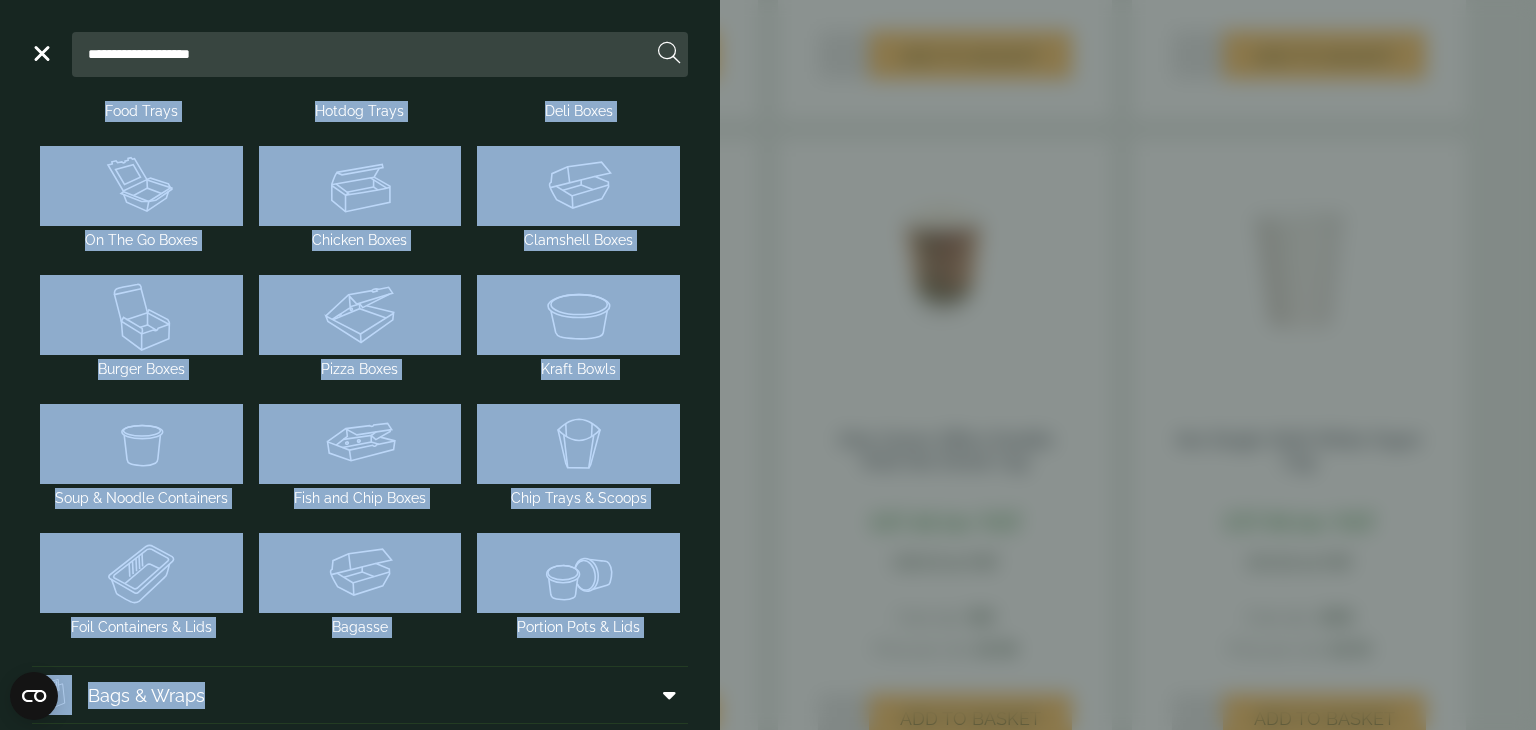 scroll, scrollTop: 813, scrollLeft: 0, axis: vertical 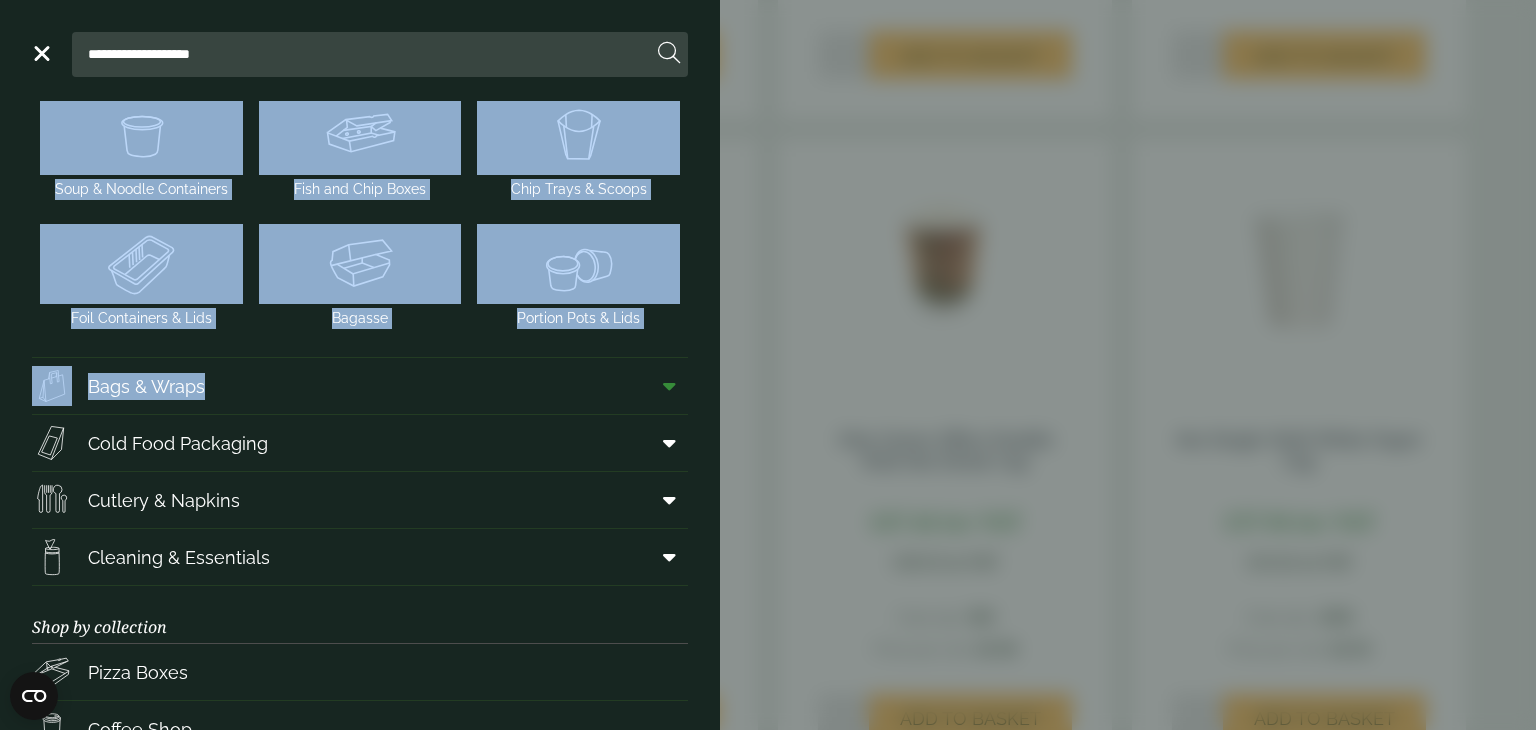 click on "Bags & Wraps" at bounding box center [360, 386] 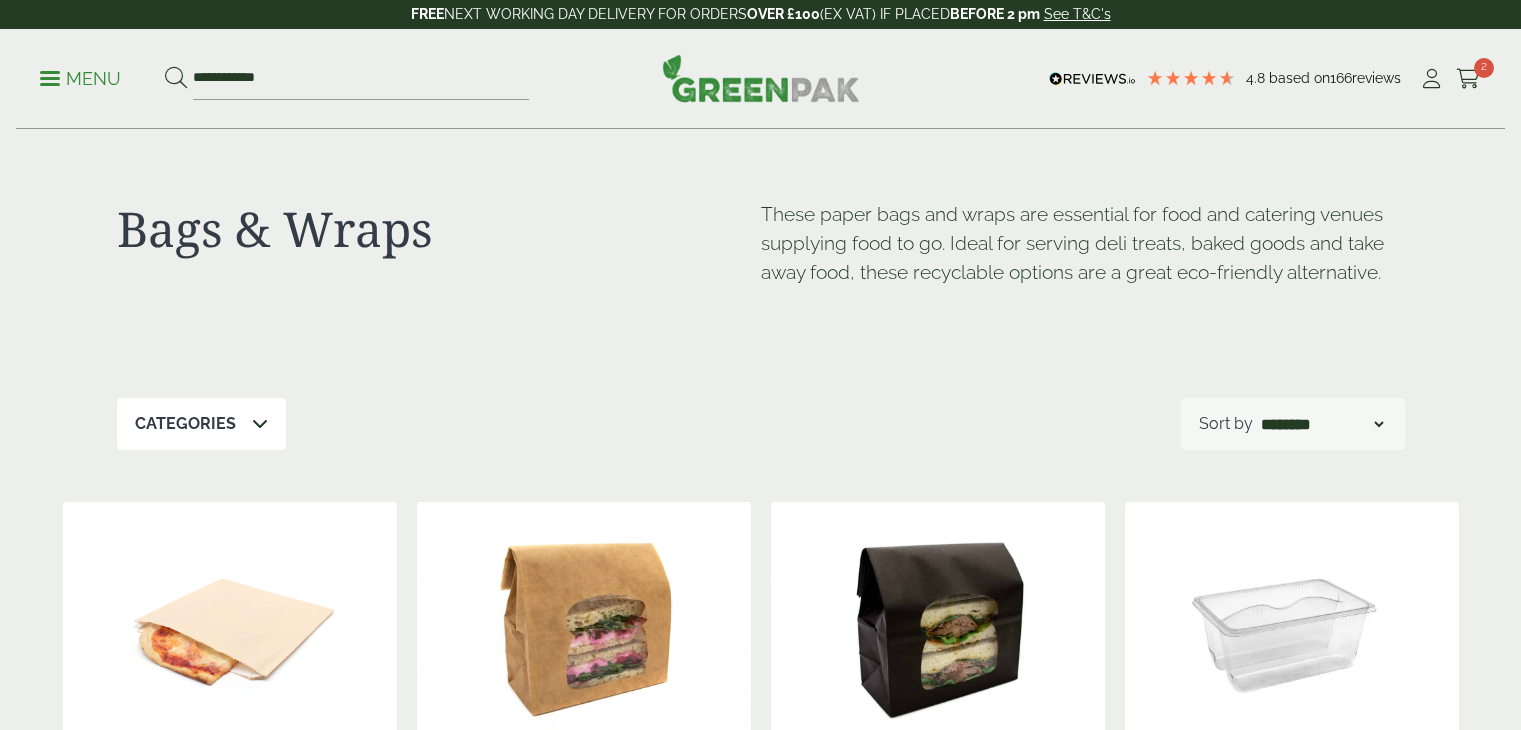 scroll, scrollTop: 0, scrollLeft: 0, axis: both 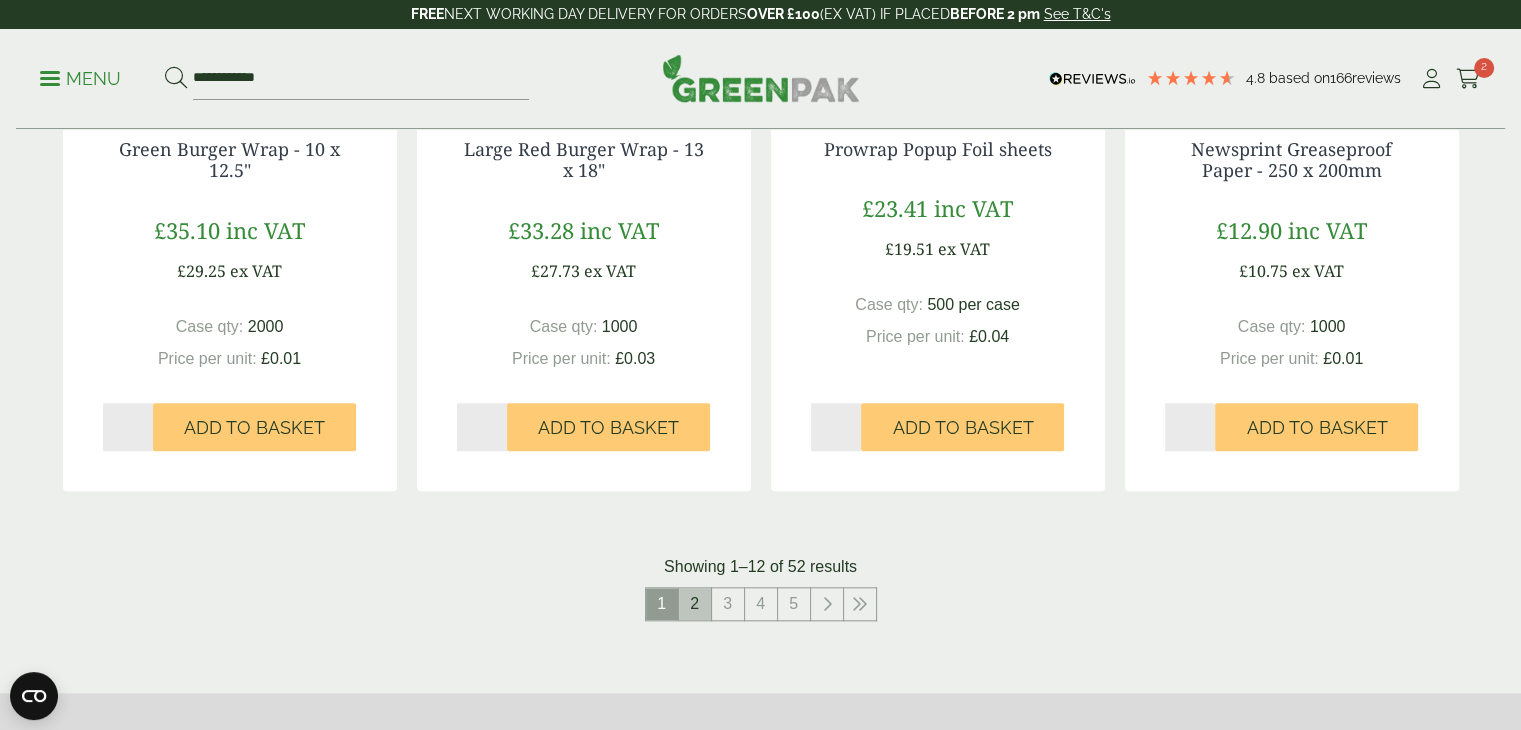 click on "2" at bounding box center (695, 604) 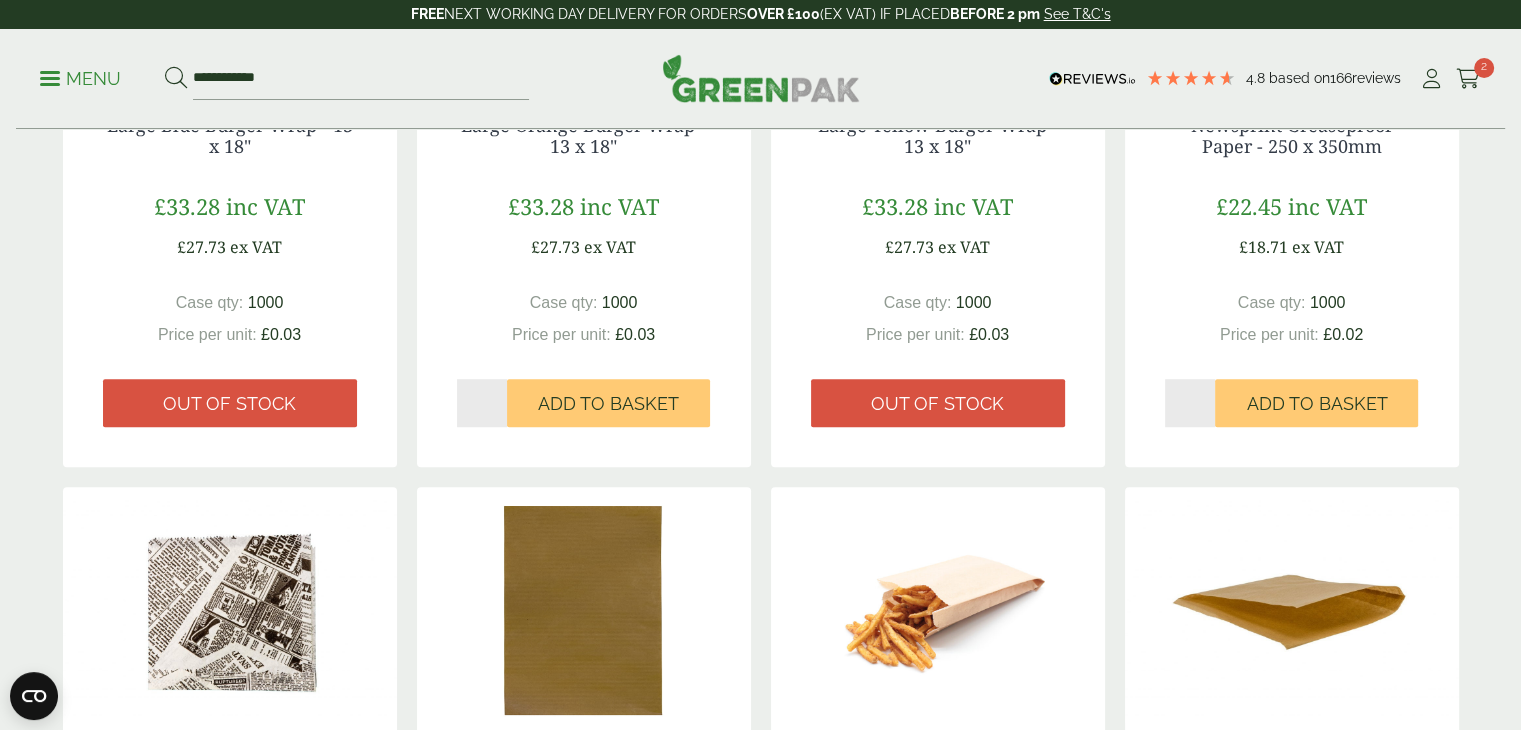 scroll, scrollTop: 701, scrollLeft: 0, axis: vertical 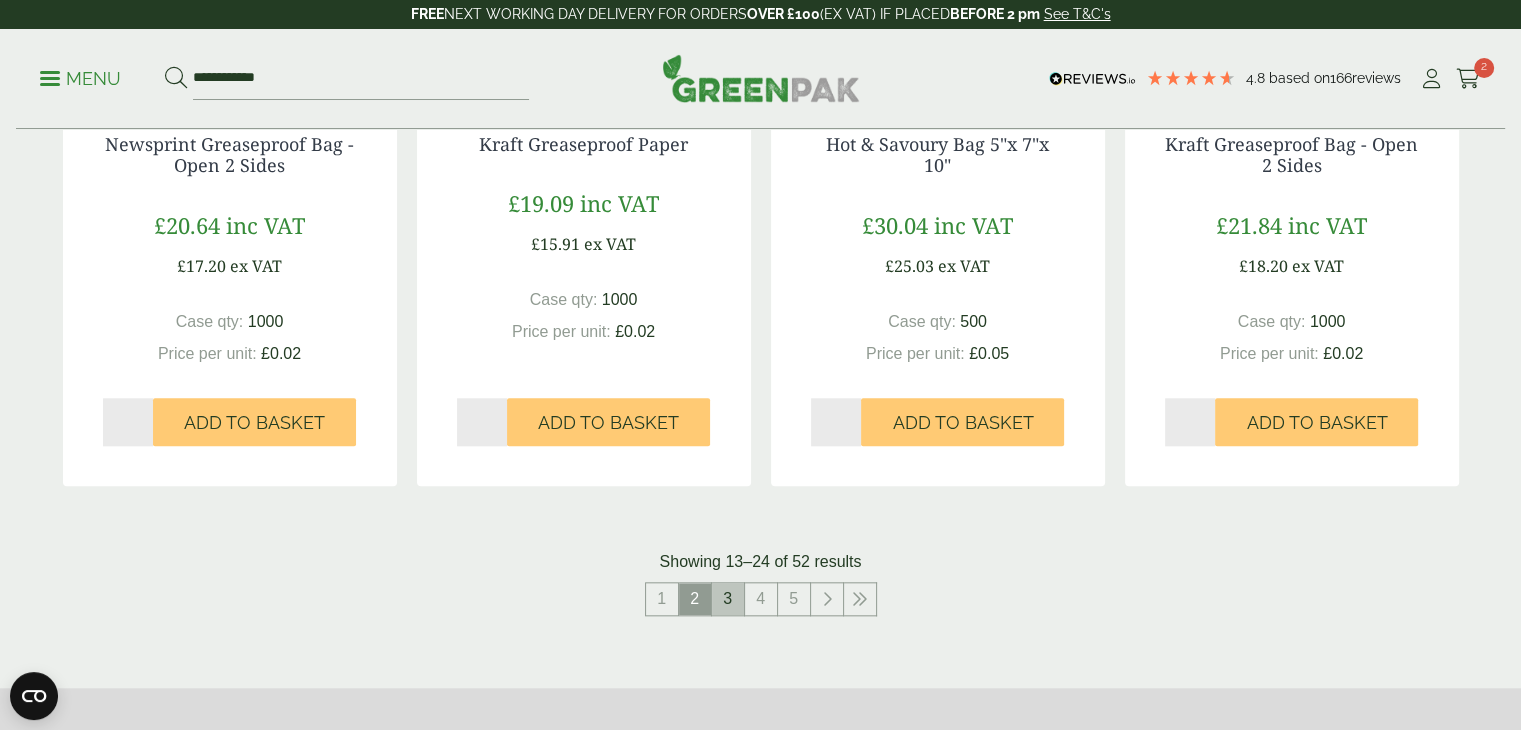click on "3" at bounding box center [728, 599] 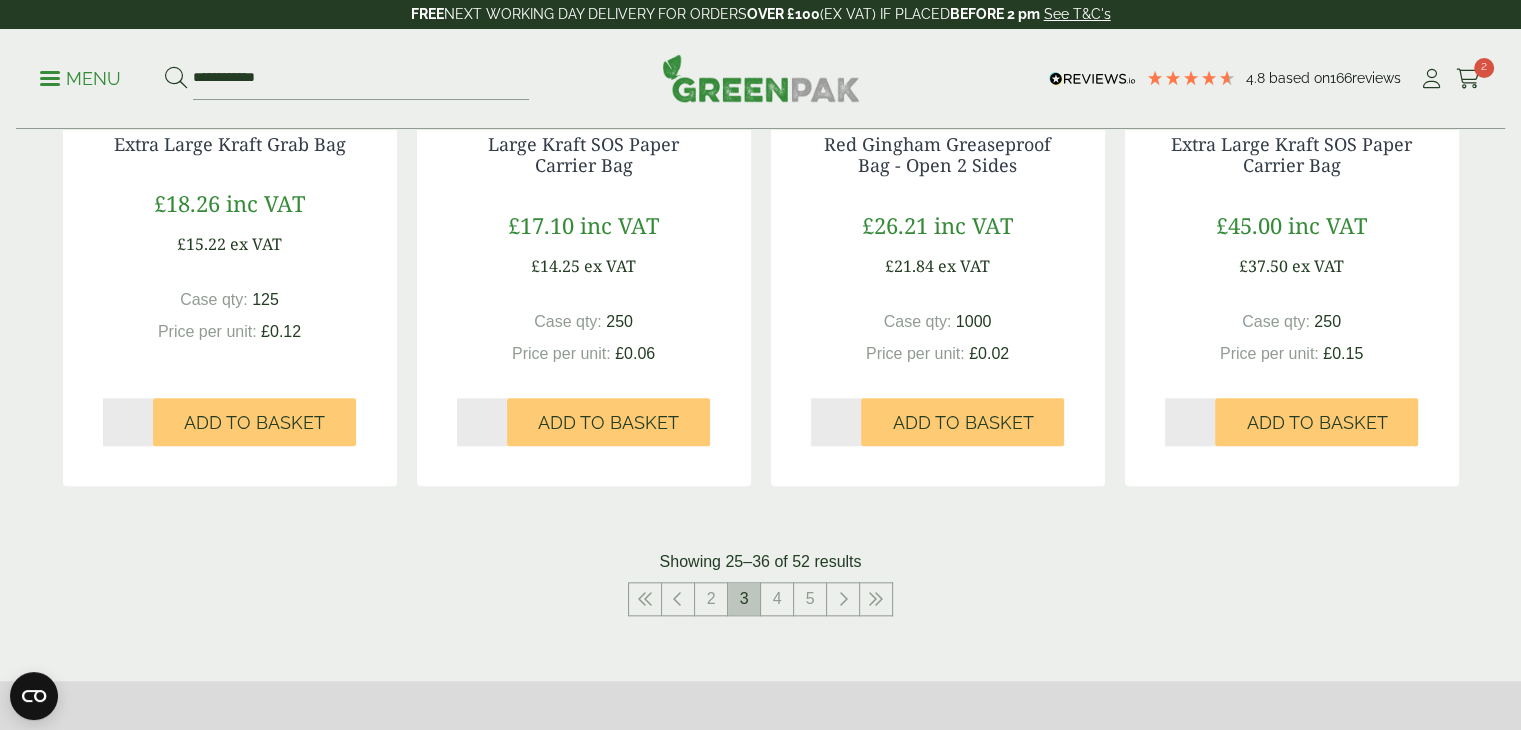 click on "3" at bounding box center (744, 599) 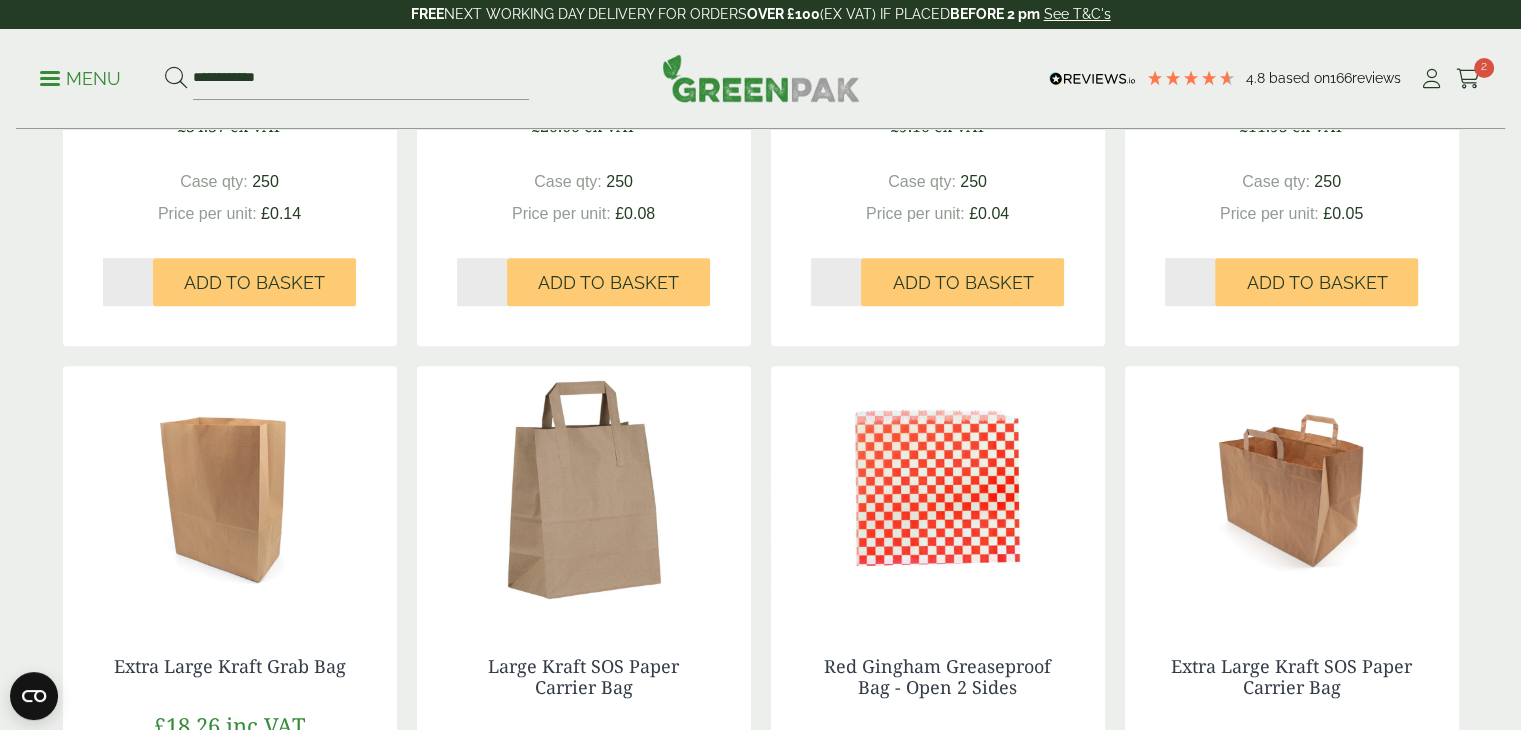 scroll, scrollTop: 1496, scrollLeft: 0, axis: vertical 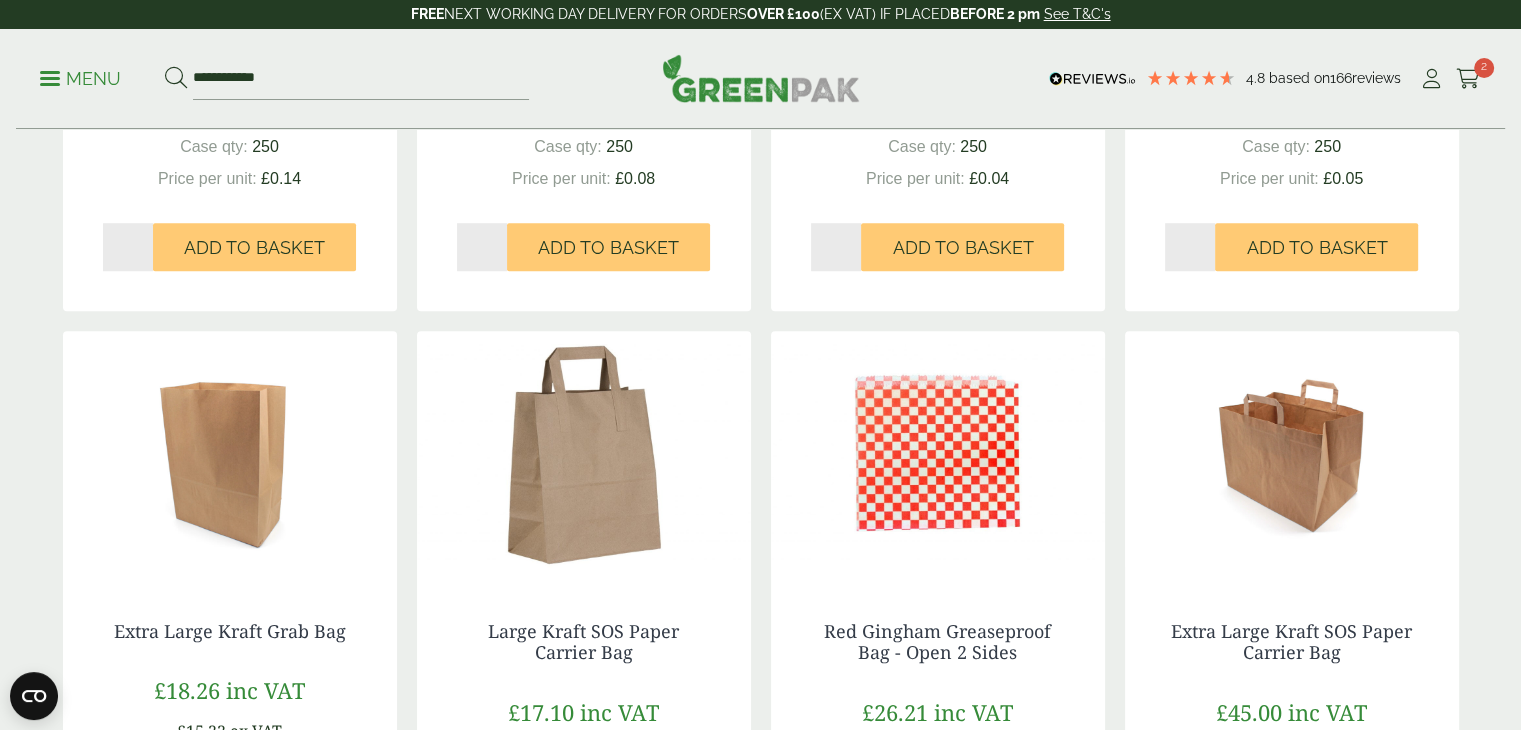 click on "Bags & Wraps
These paper bags and wraps are essential for food and catering venues supplying food to go. Ideal for serving deli treats, baked goods and take away food, these recyclable options are a great eco-friendly alternative.
Categories
Bags (23)
Bags & Wraps (52)" at bounding box center (760, -132) 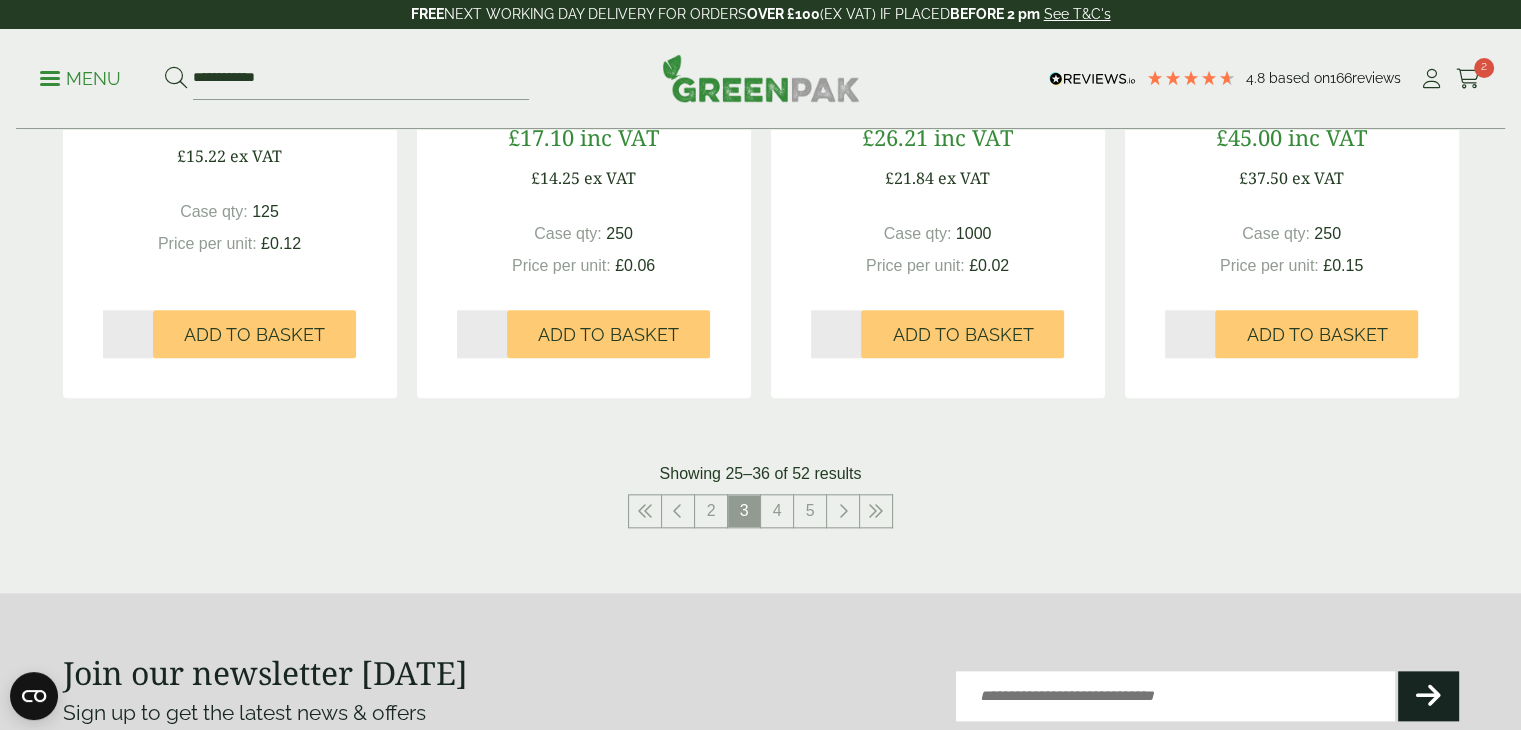 scroll, scrollTop: 2094, scrollLeft: 0, axis: vertical 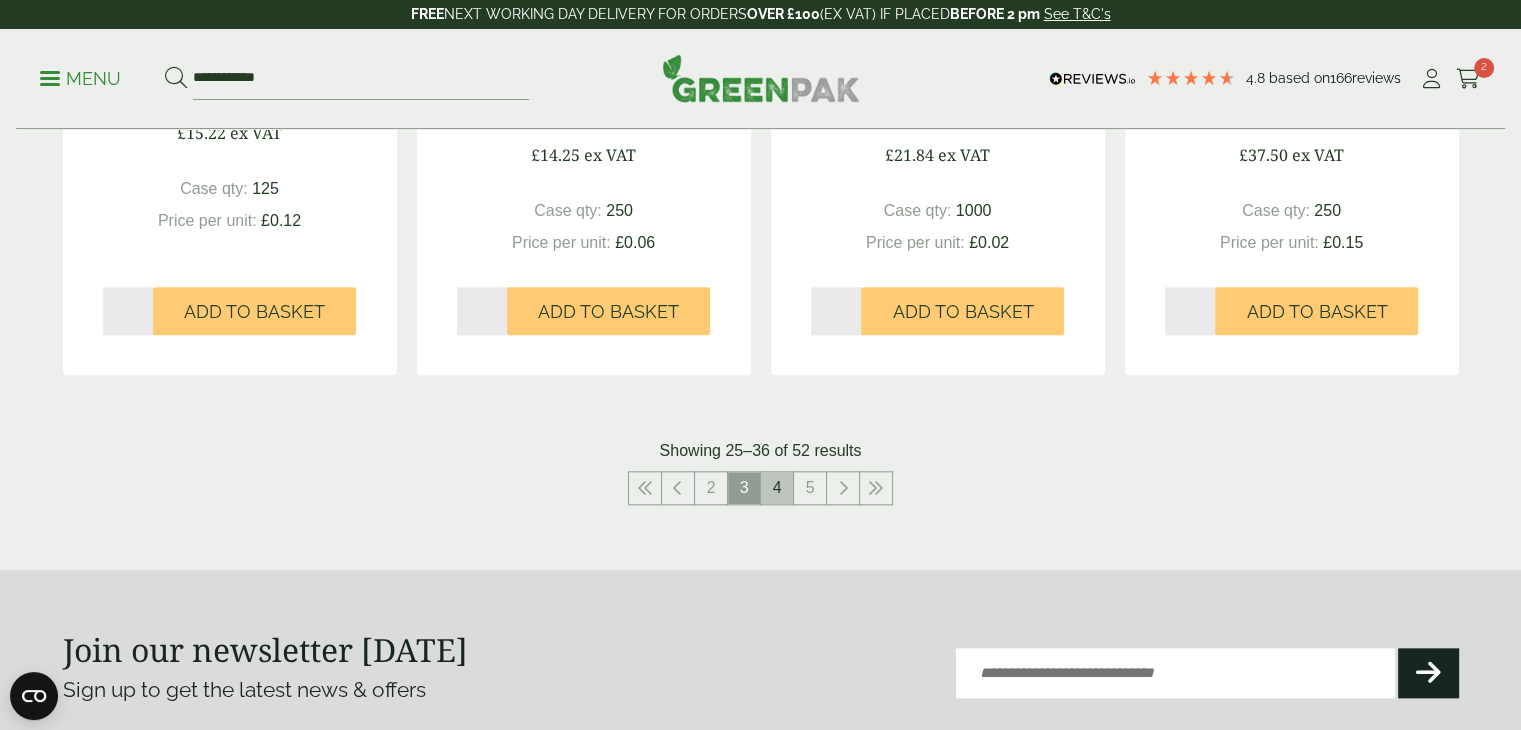 click on "4" at bounding box center (777, 488) 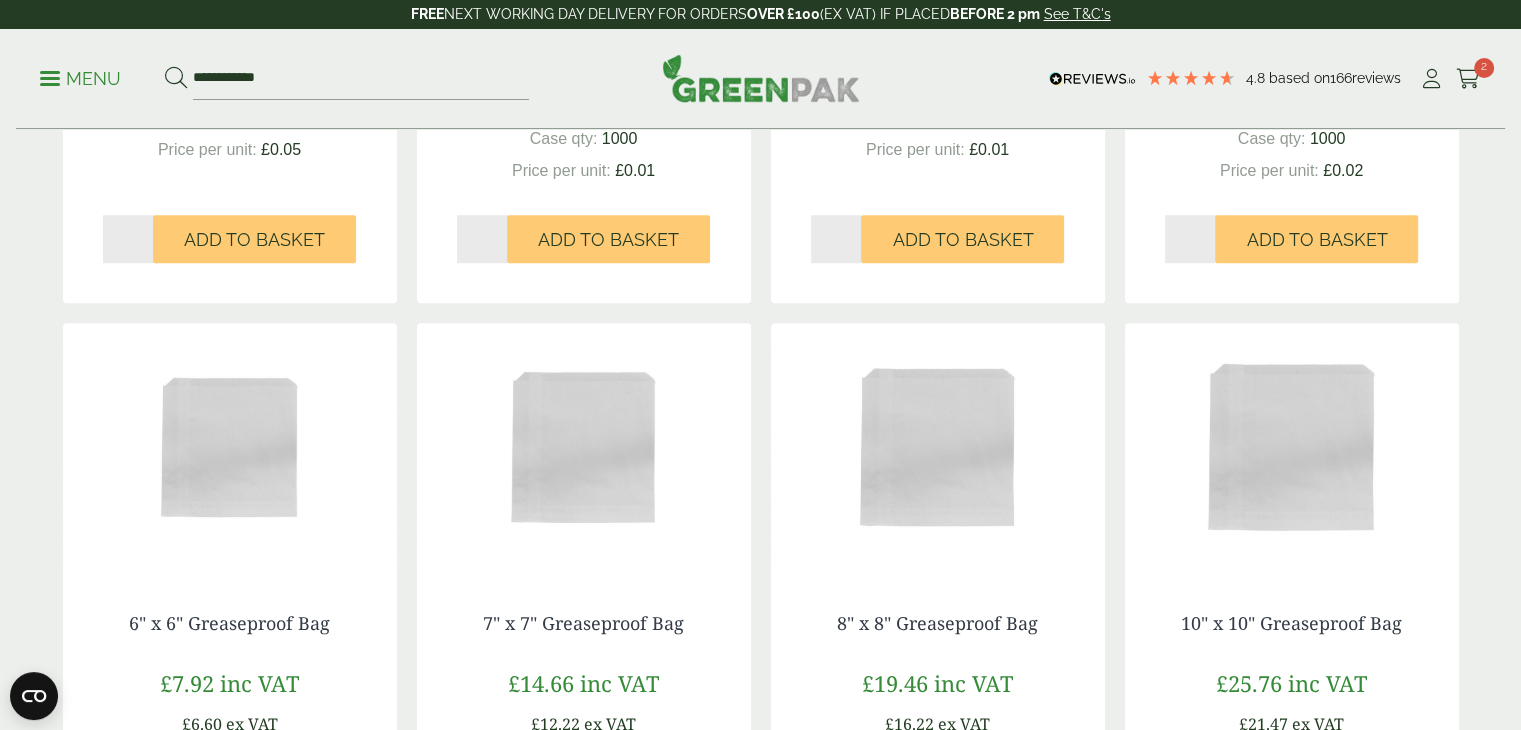scroll, scrollTop: 1486, scrollLeft: 0, axis: vertical 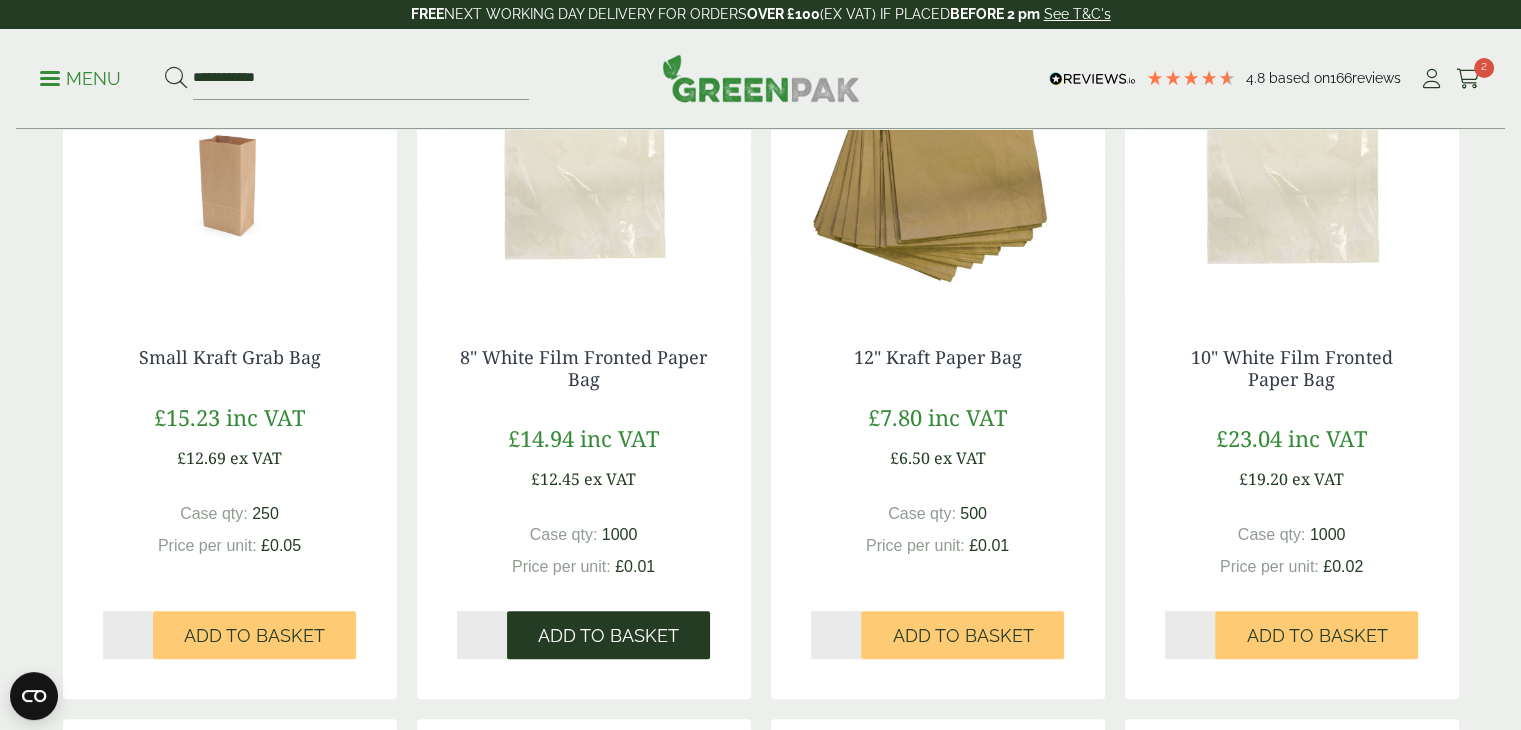 click on "Add to Basket" at bounding box center [608, 636] 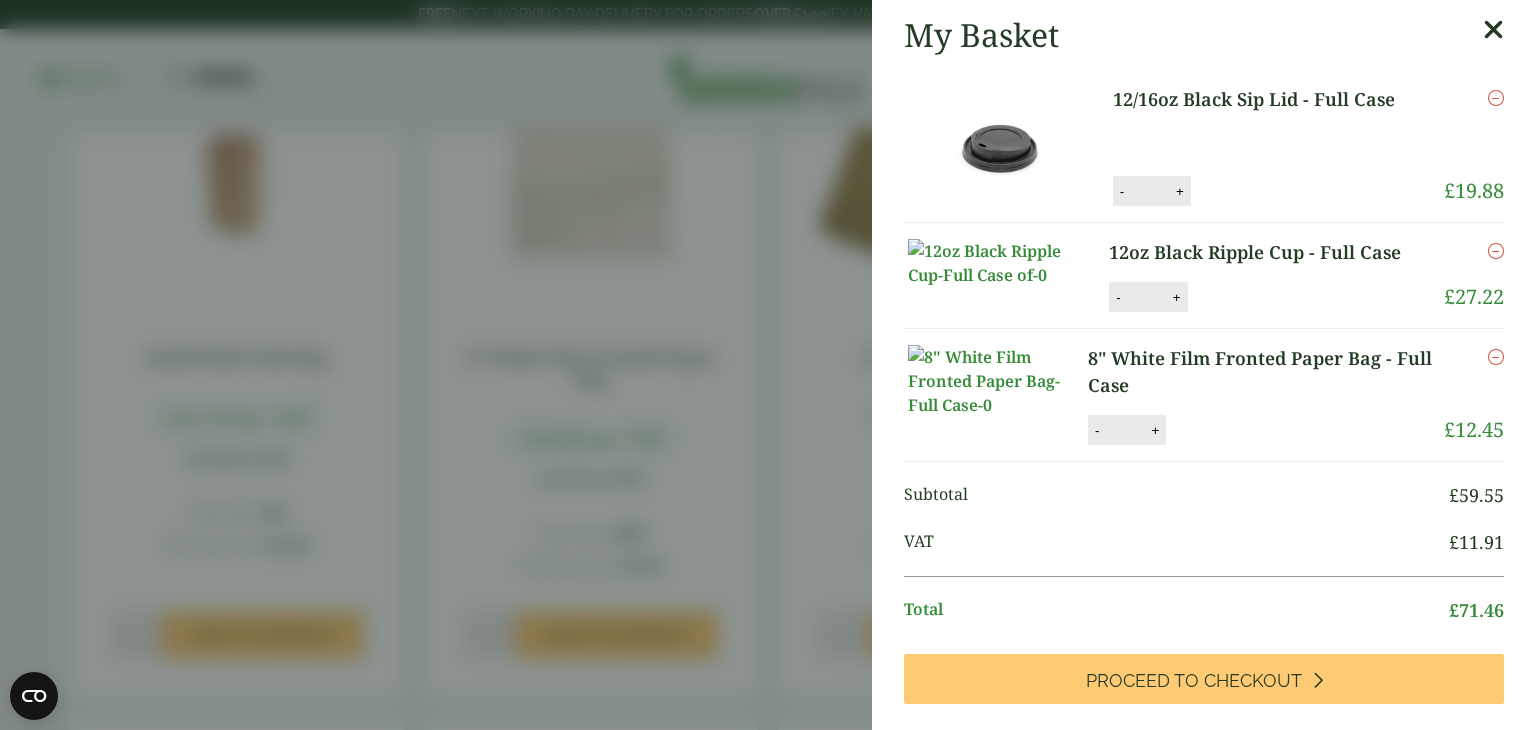 click at bounding box center (1493, 30) 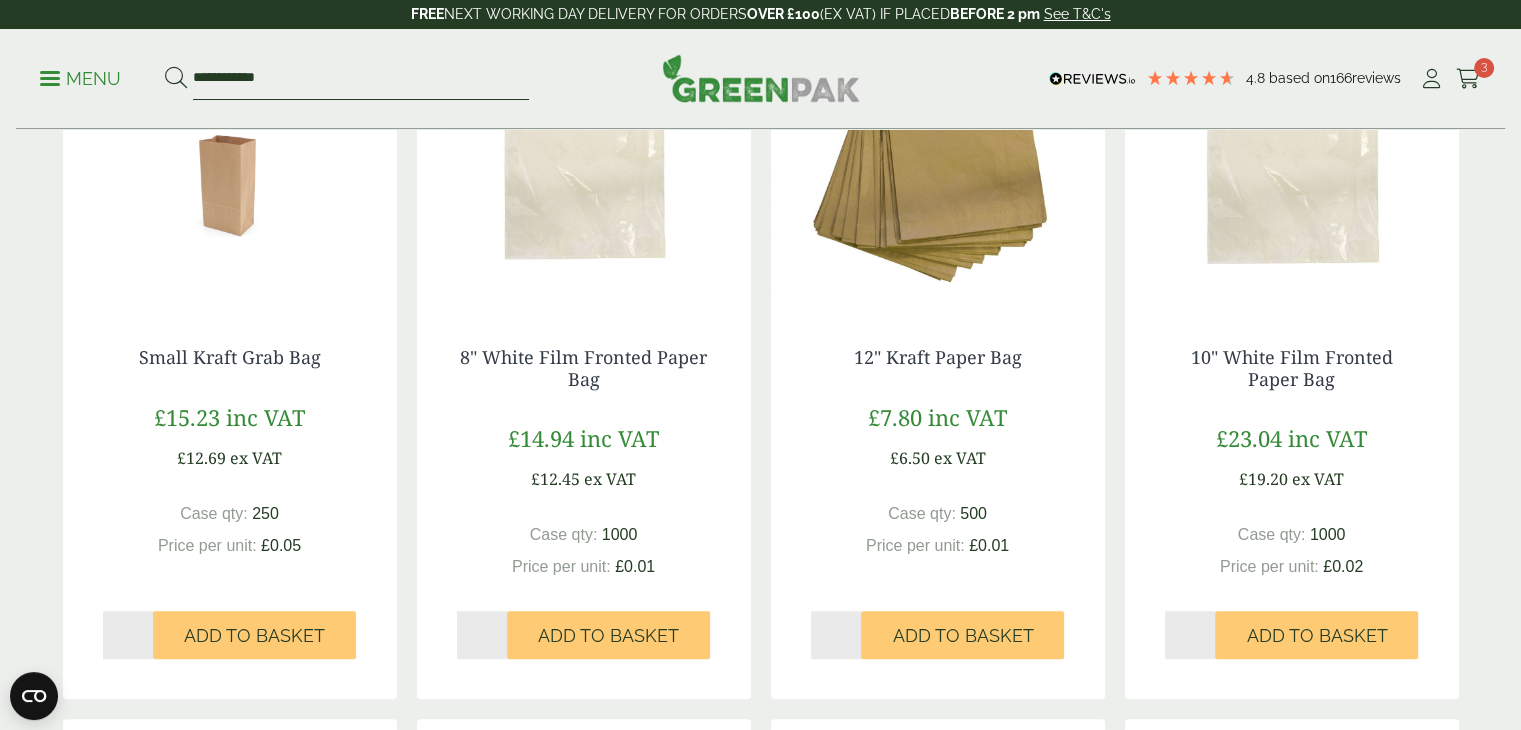 click on "**********" at bounding box center (361, 79) 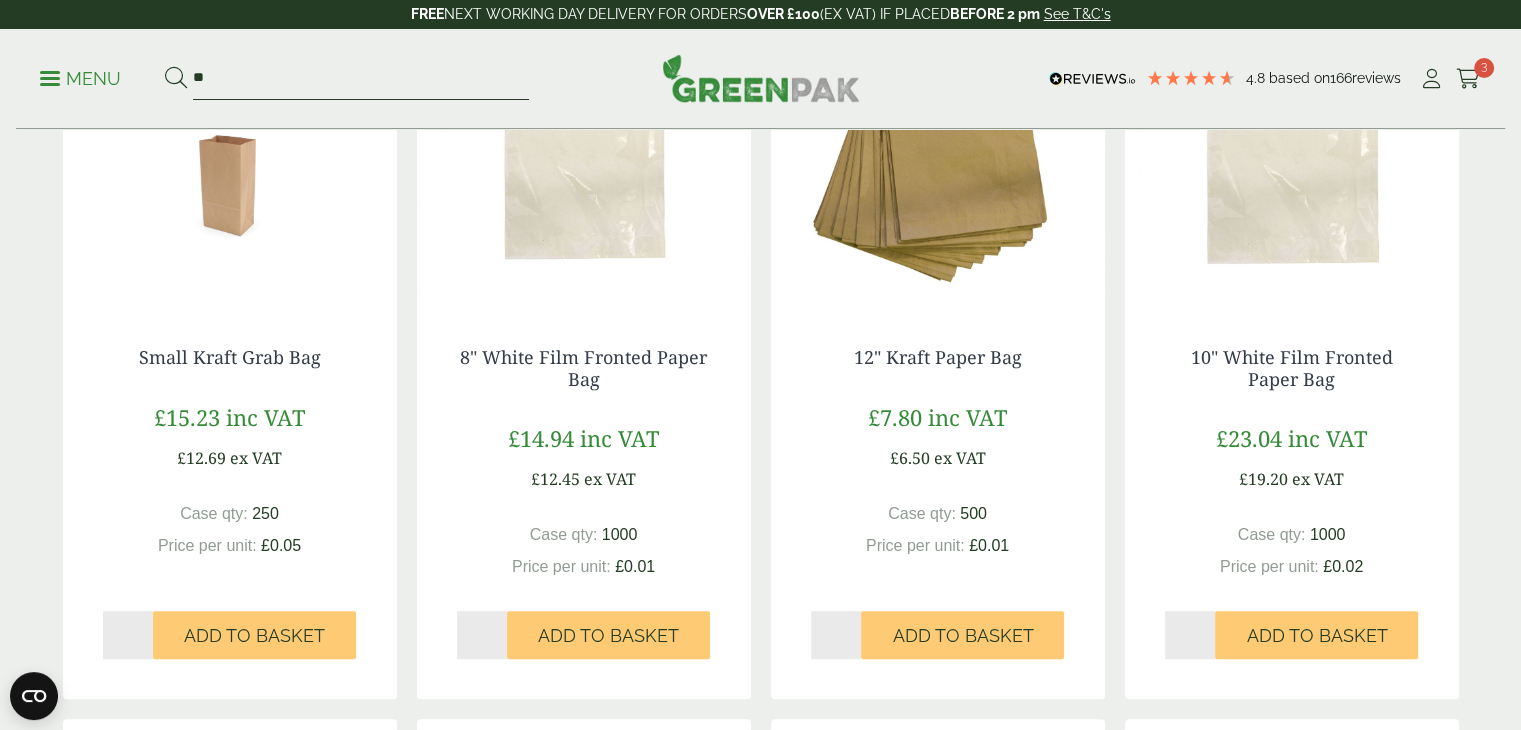 type on "*" 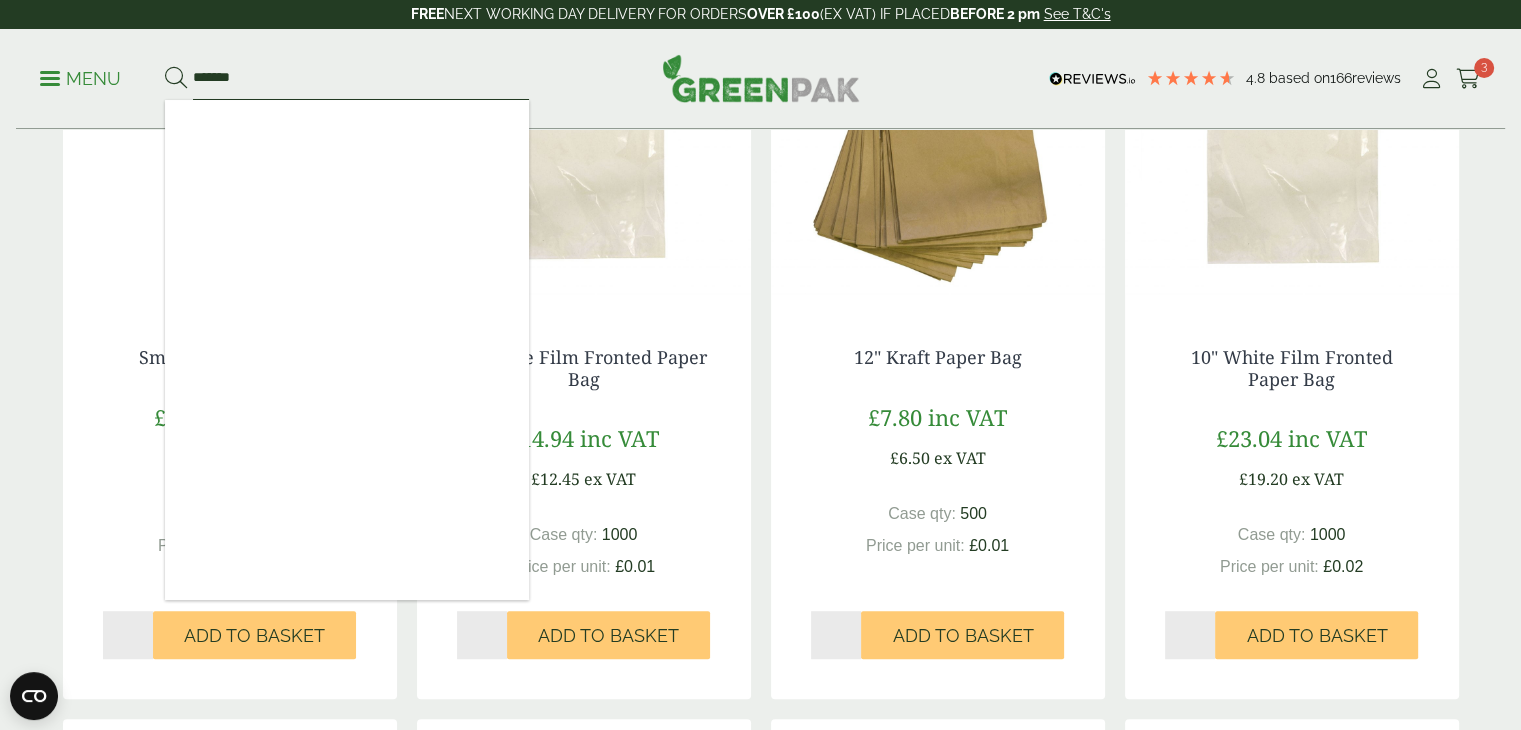 type on "*******" 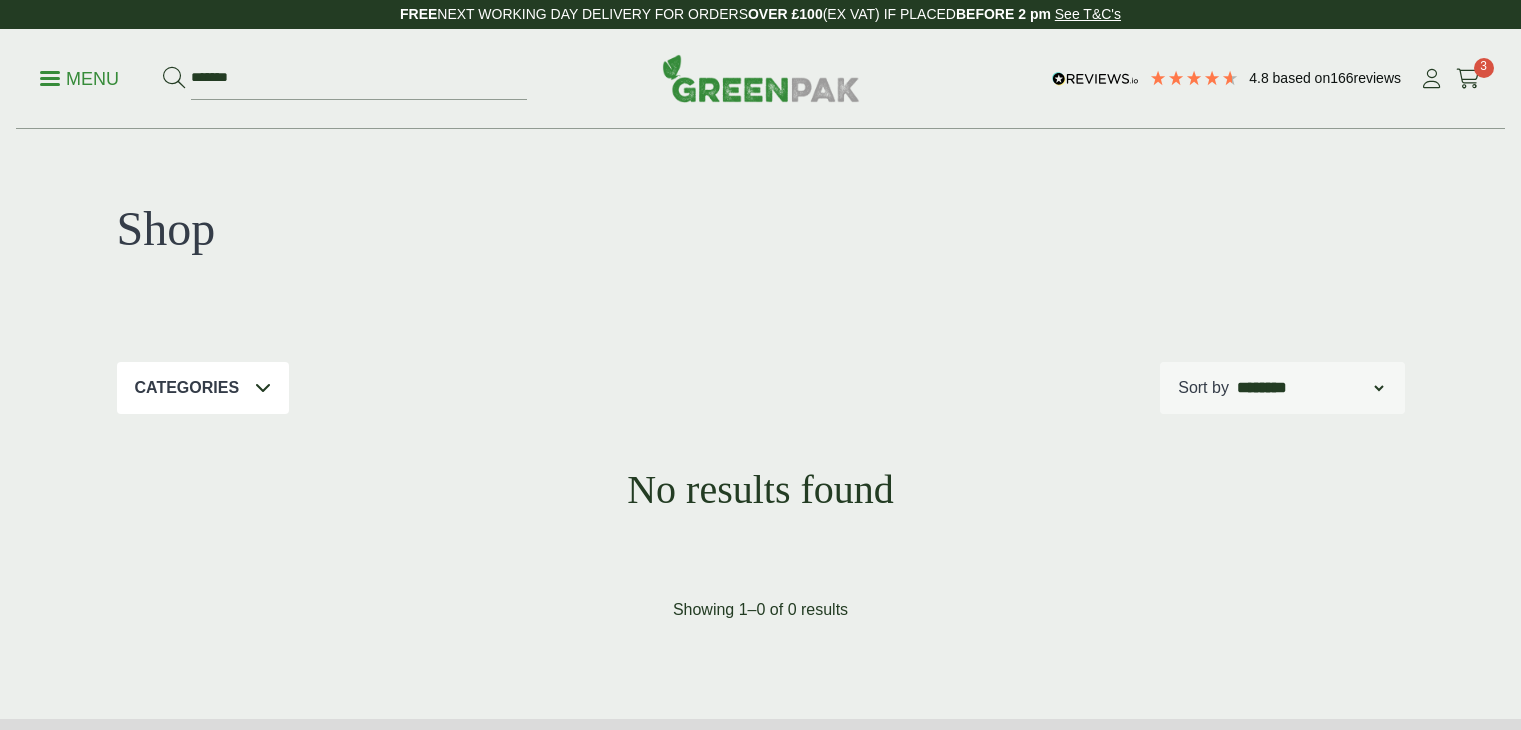 scroll, scrollTop: 0, scrollLeft: 0, axis: both 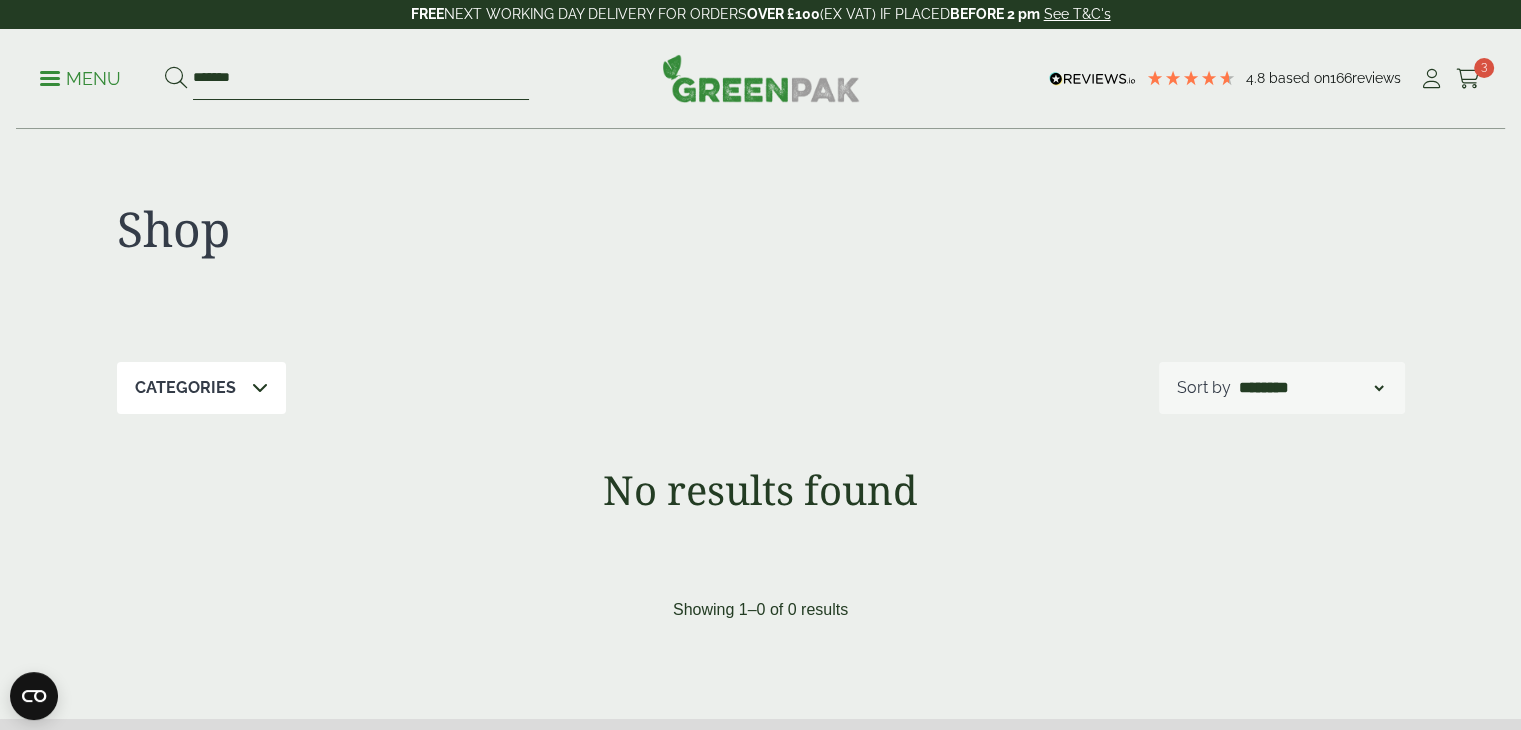 click on "*******" at bounding box center (361, 79) 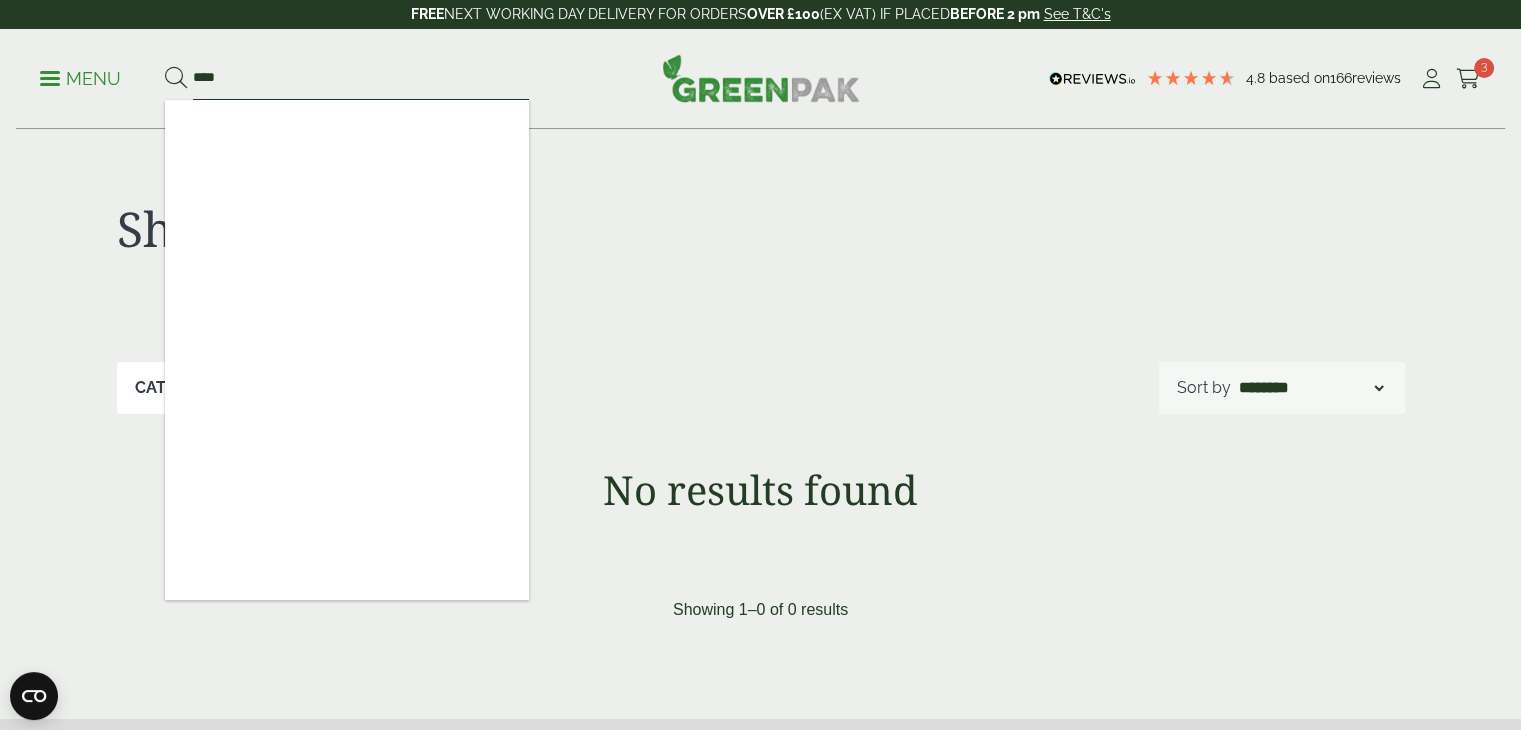 type on "****" 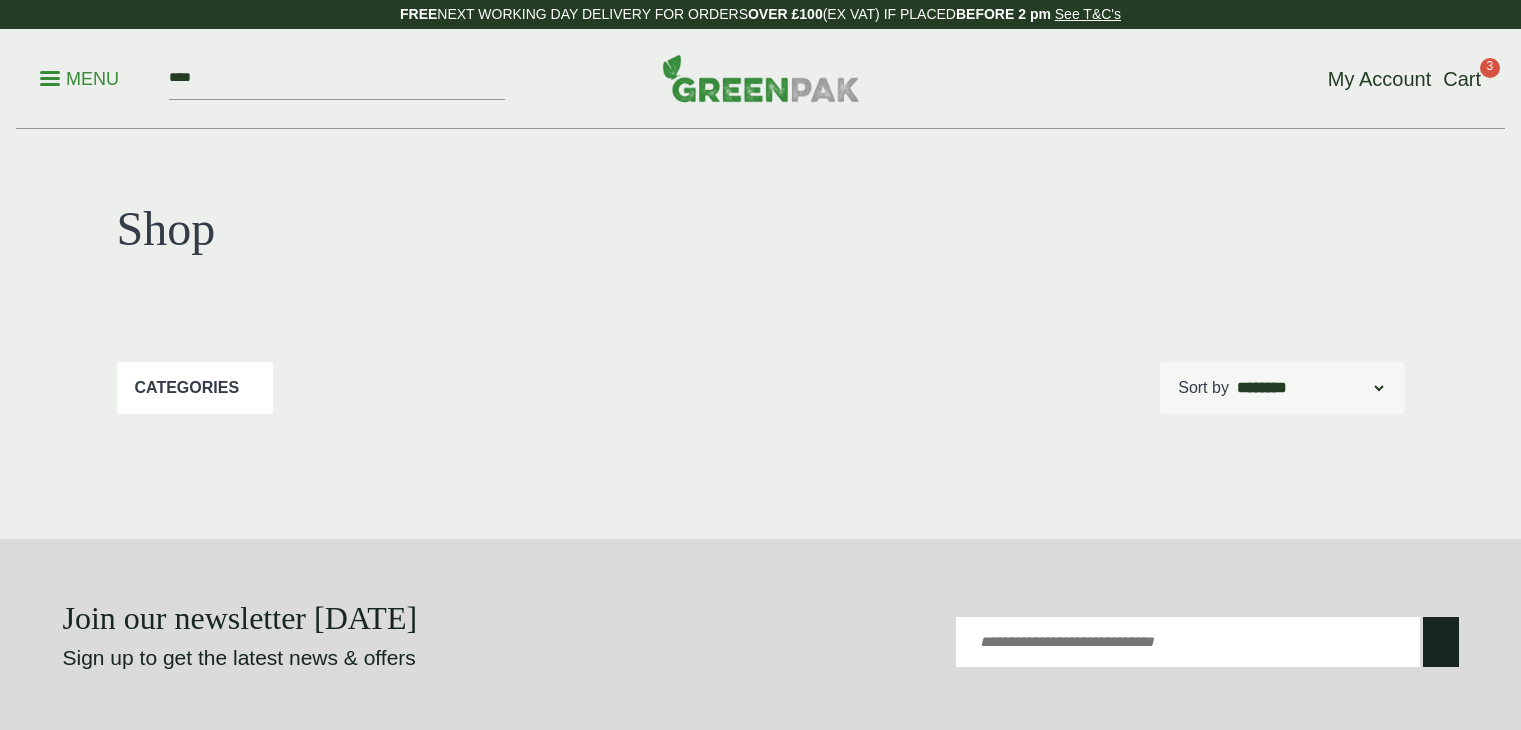 scroll, scrollTop: 0, scrollLeft: 0, axis: both 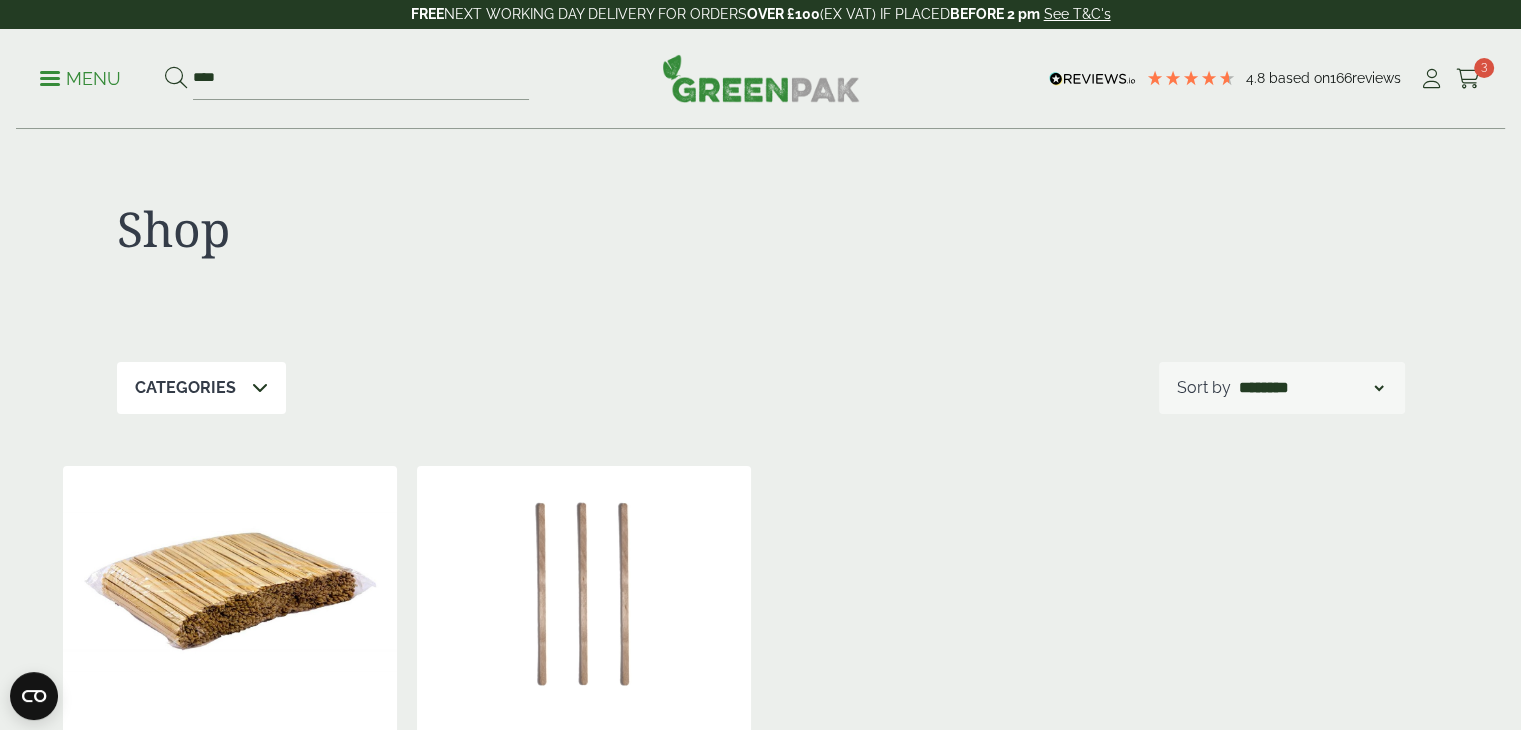 click on "Menu" at bounding box center (80, 79) 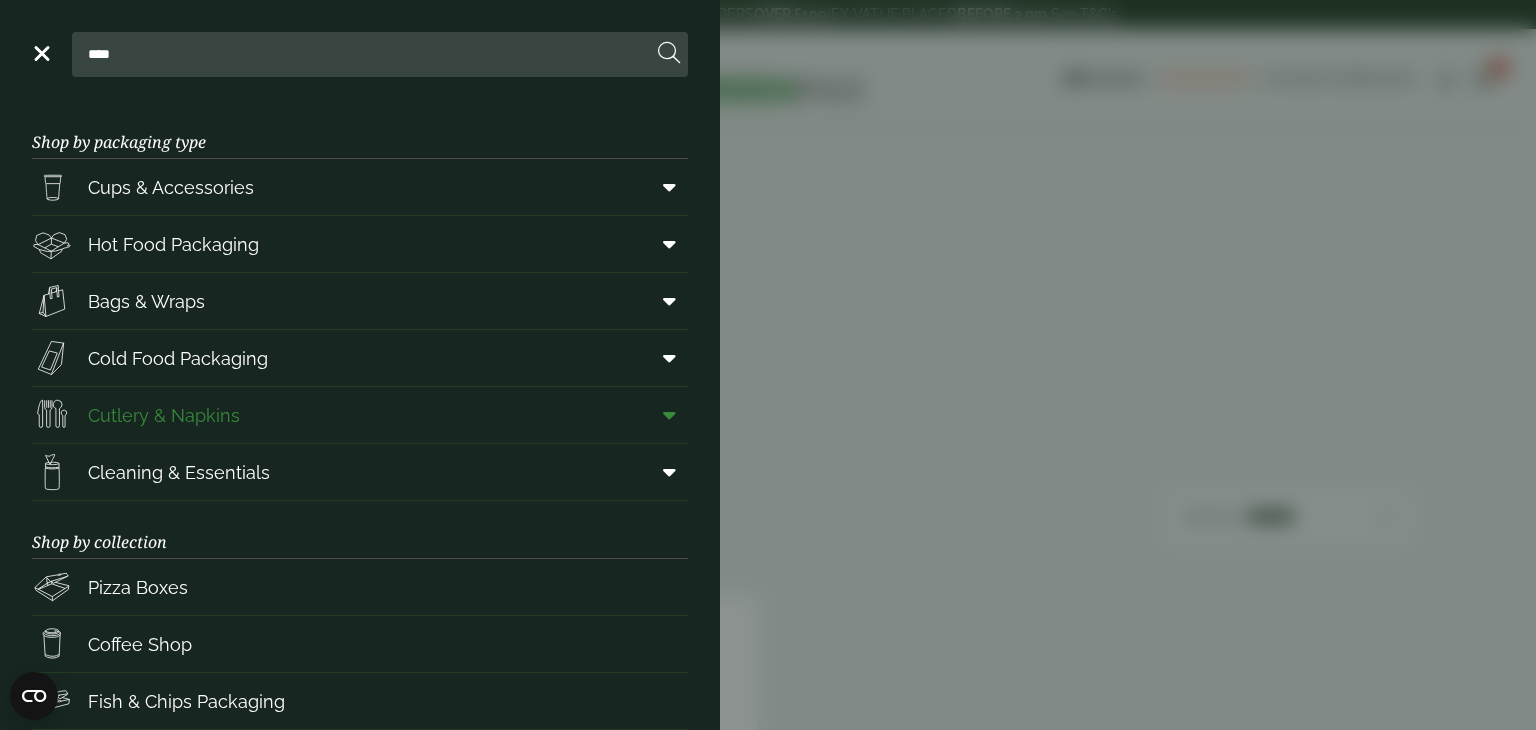 click at bounding box center (665, 415) 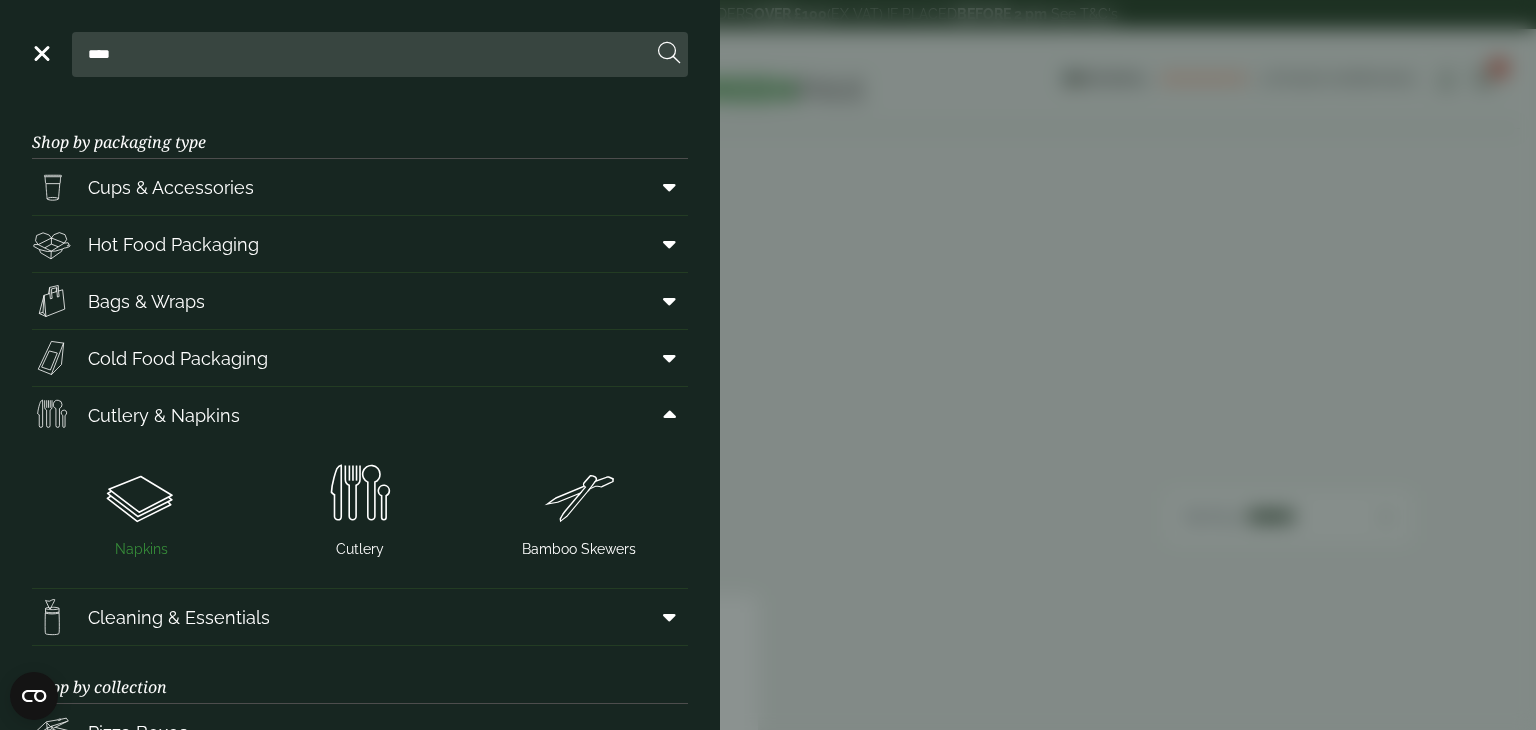 click at bounding box center (141, 495) 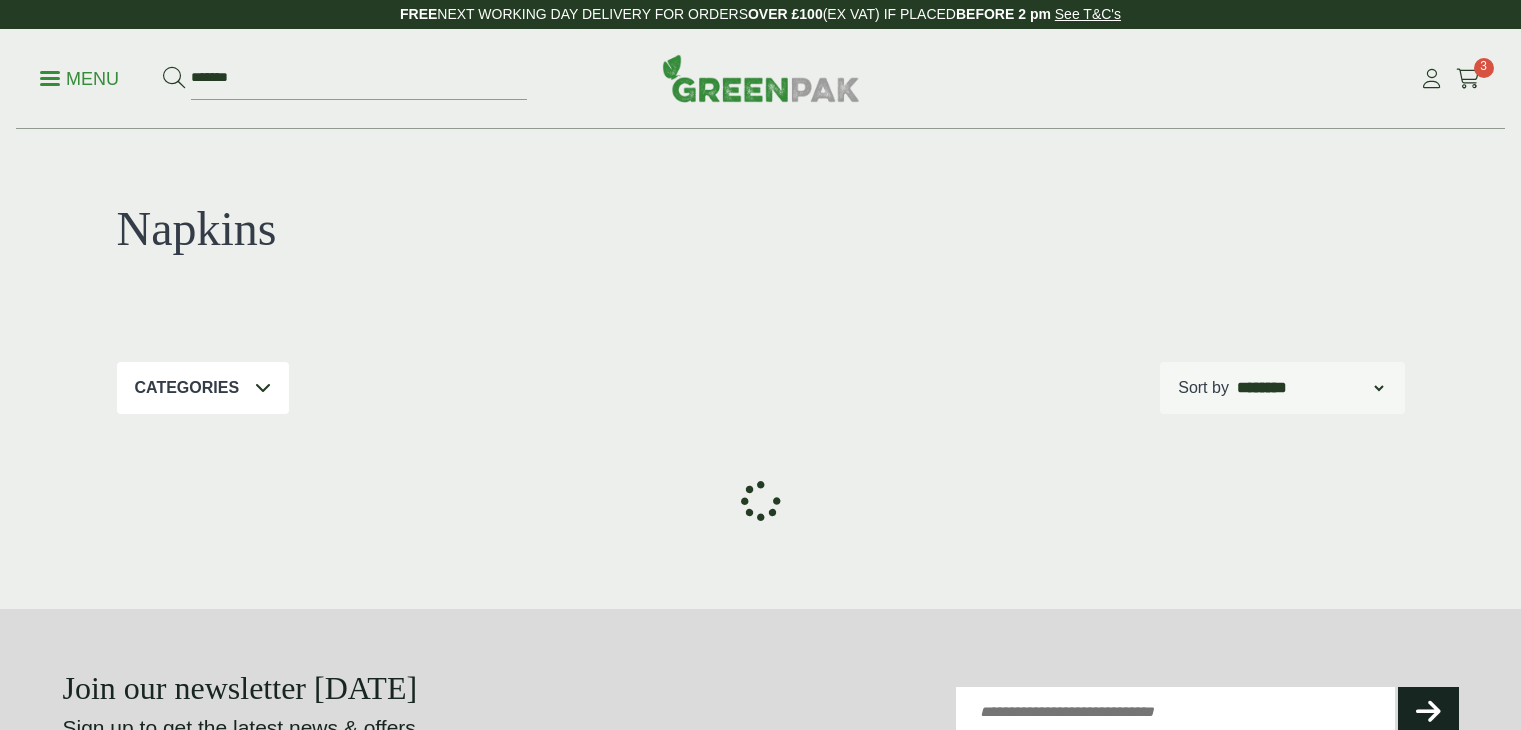 scroll, scrollTop: 0, scrollLeft: 0, axis: both 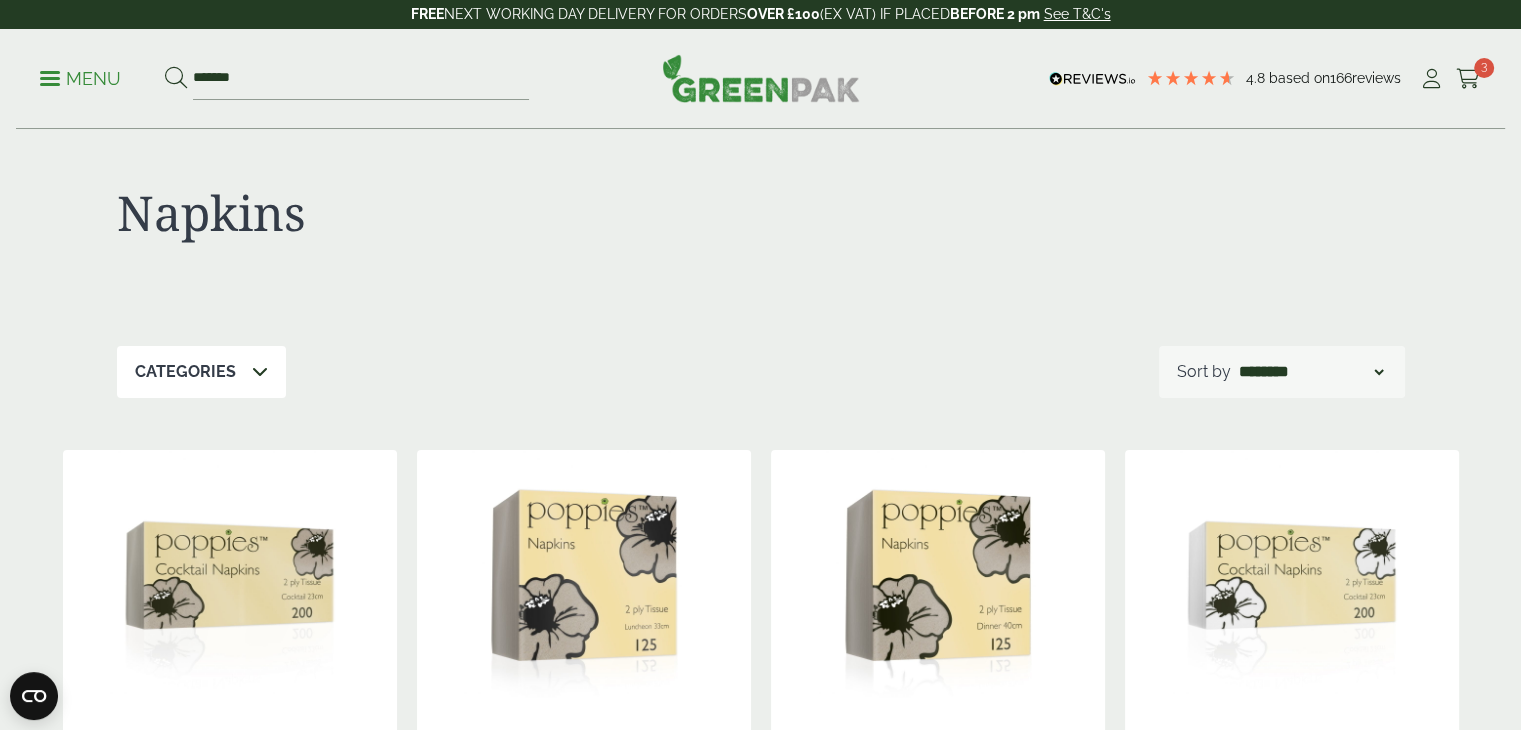 click at bounding box center [50, 78] 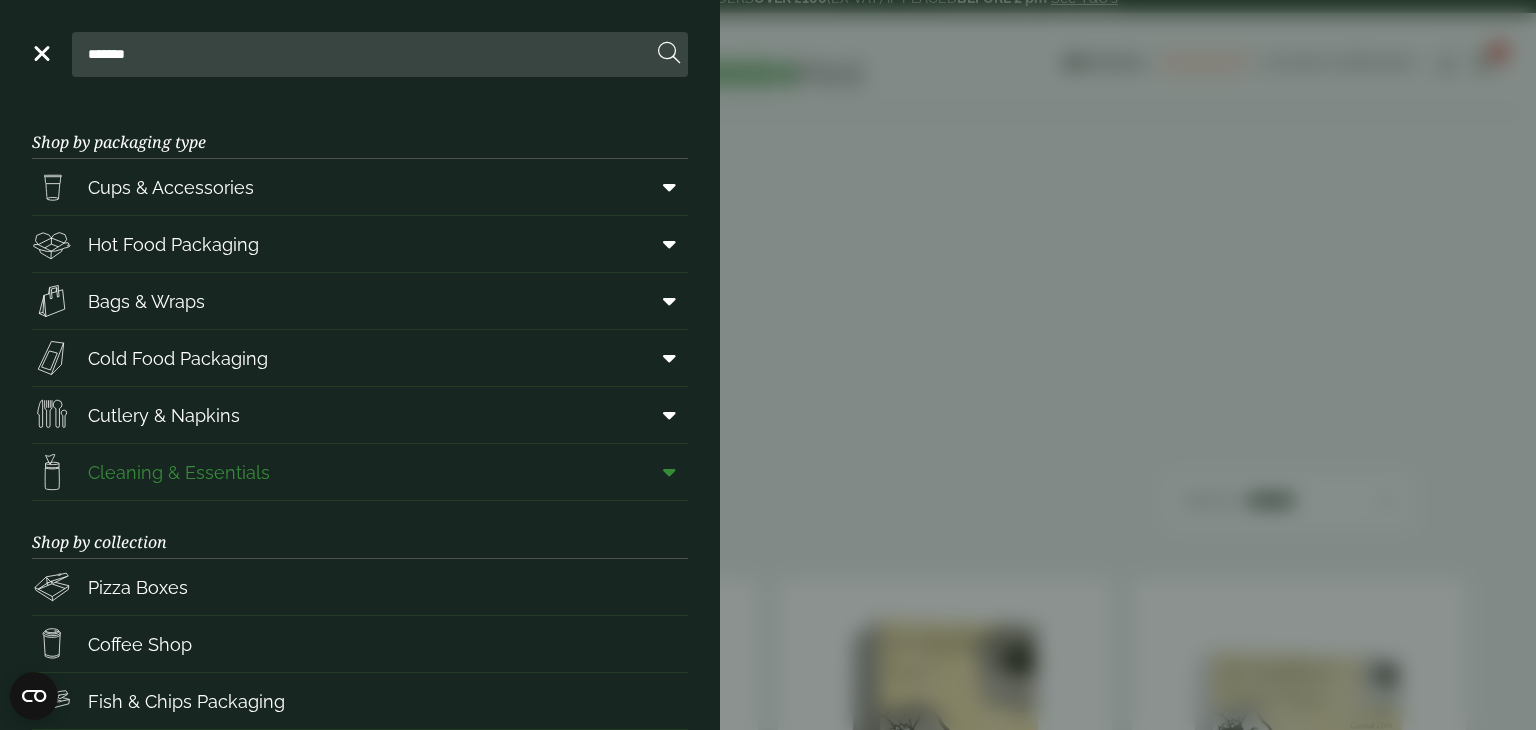 click at bounding box center (669, 472) 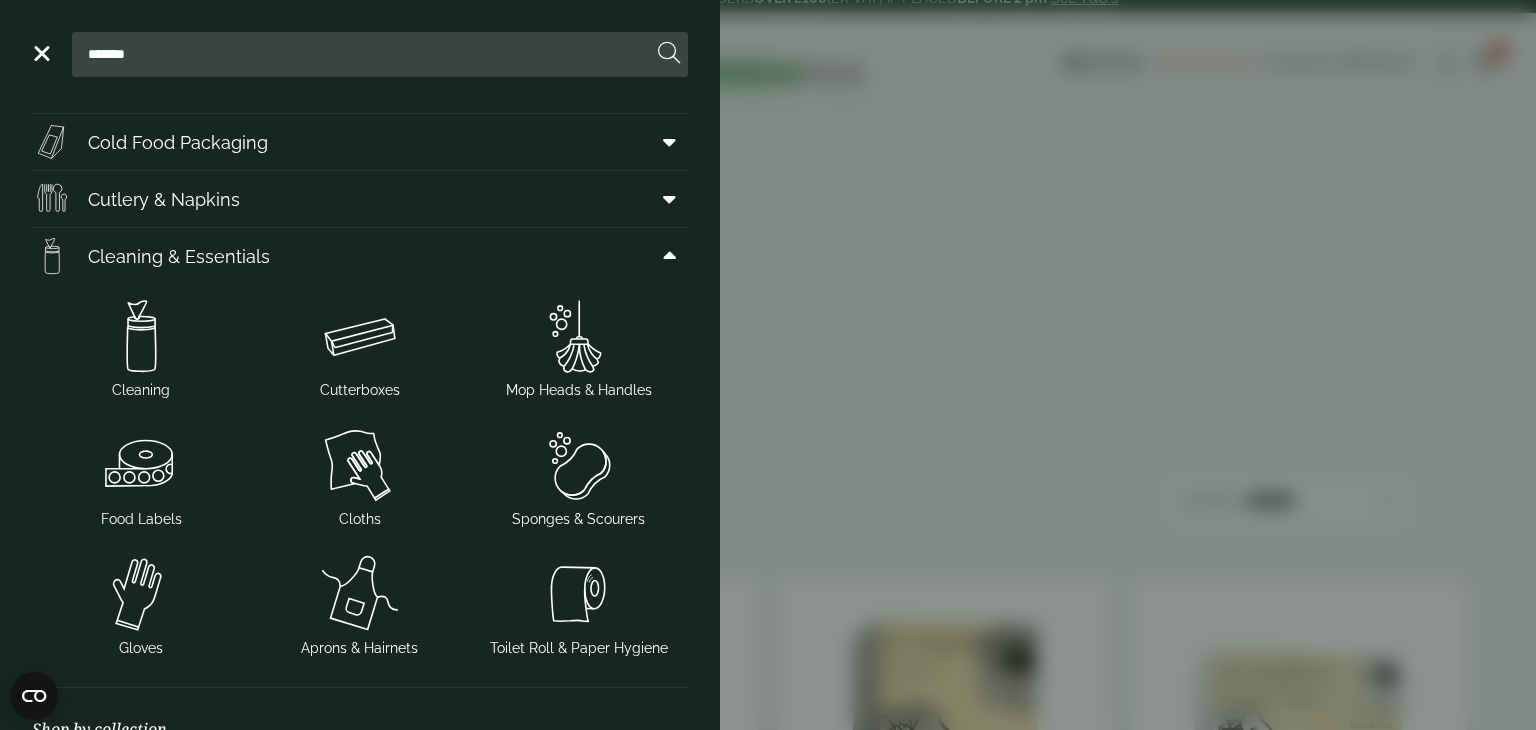 scroll, scrollTop: 240, scrollLeft: 0, axis: vertical 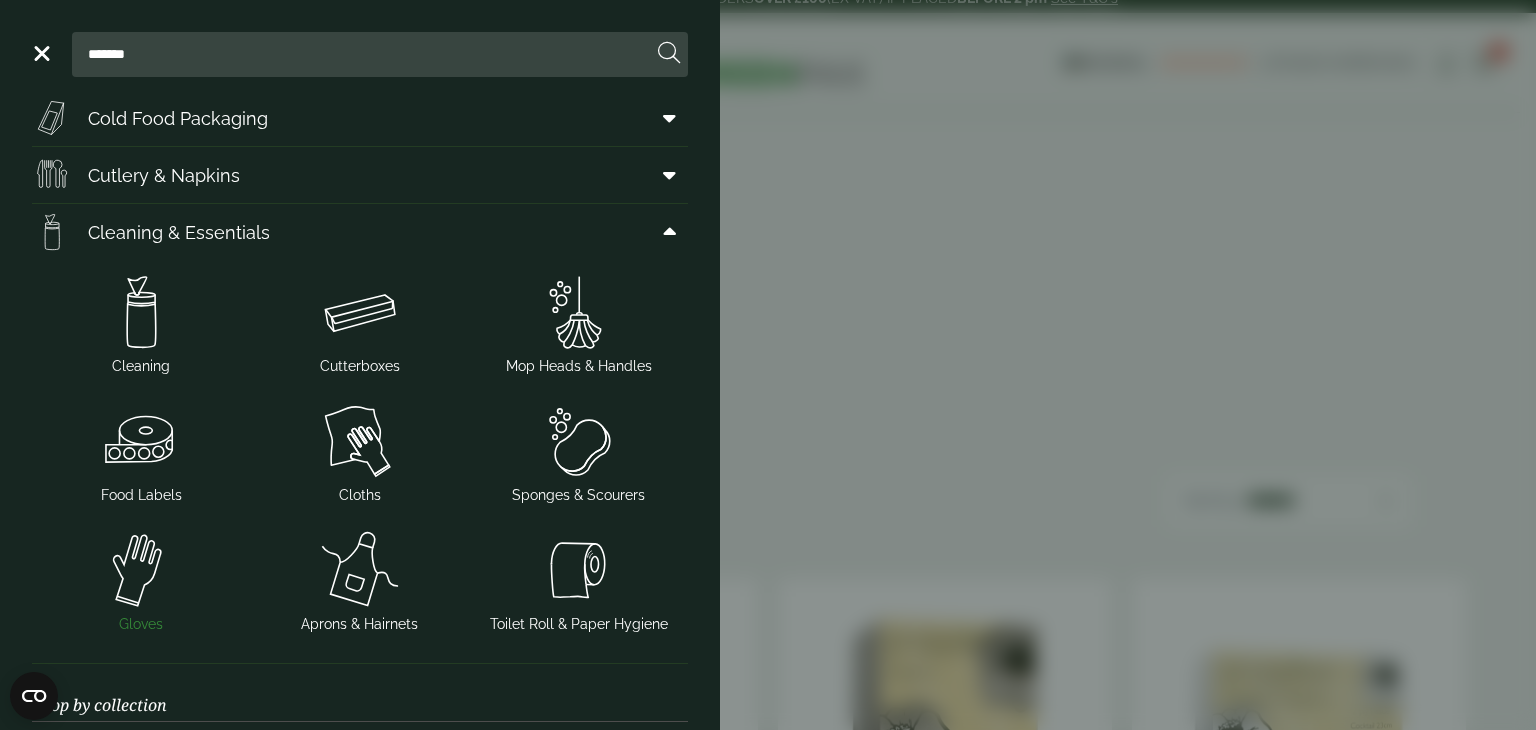 click at bounding box center [141, 570] 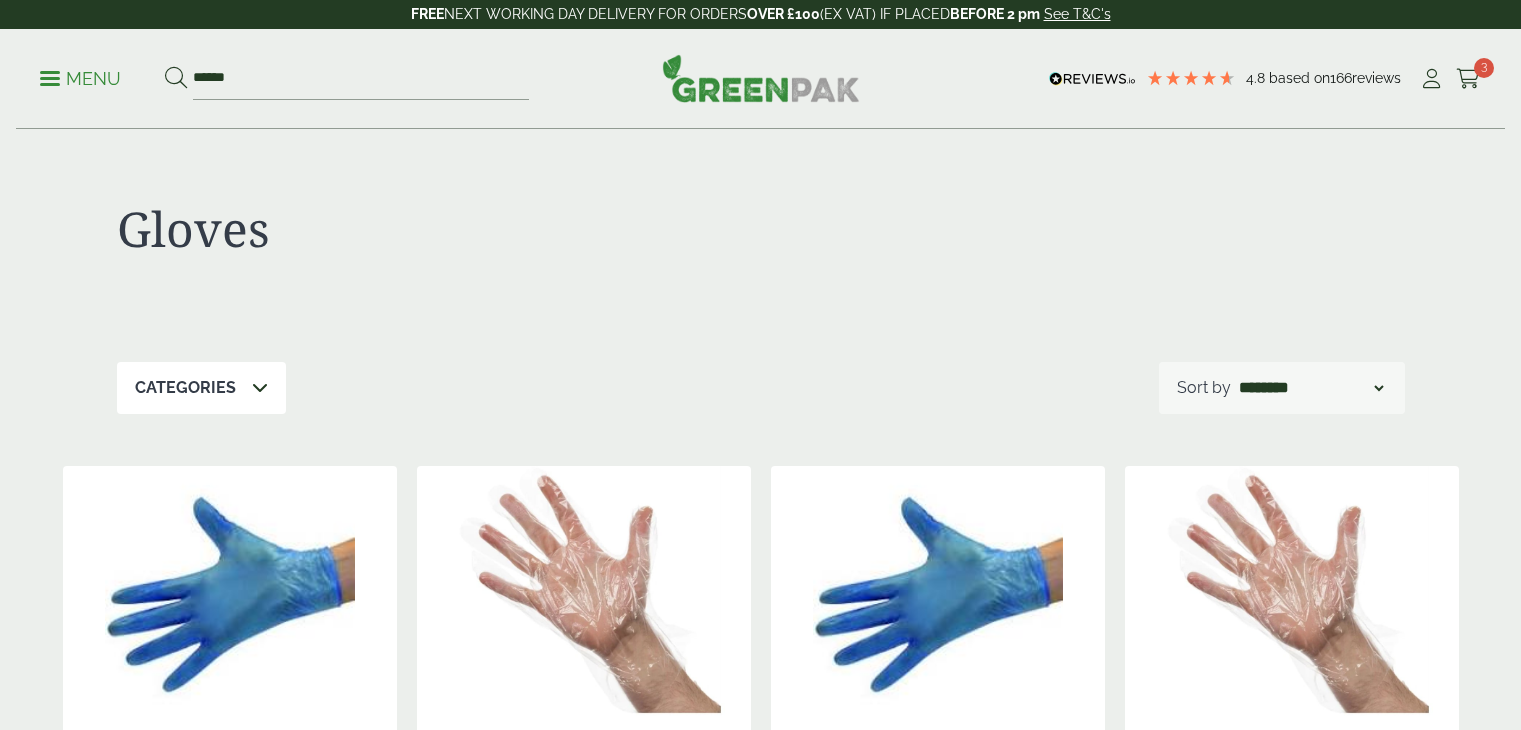 scroll, scrollTop: 0, scrollLeft: 0, axis: both 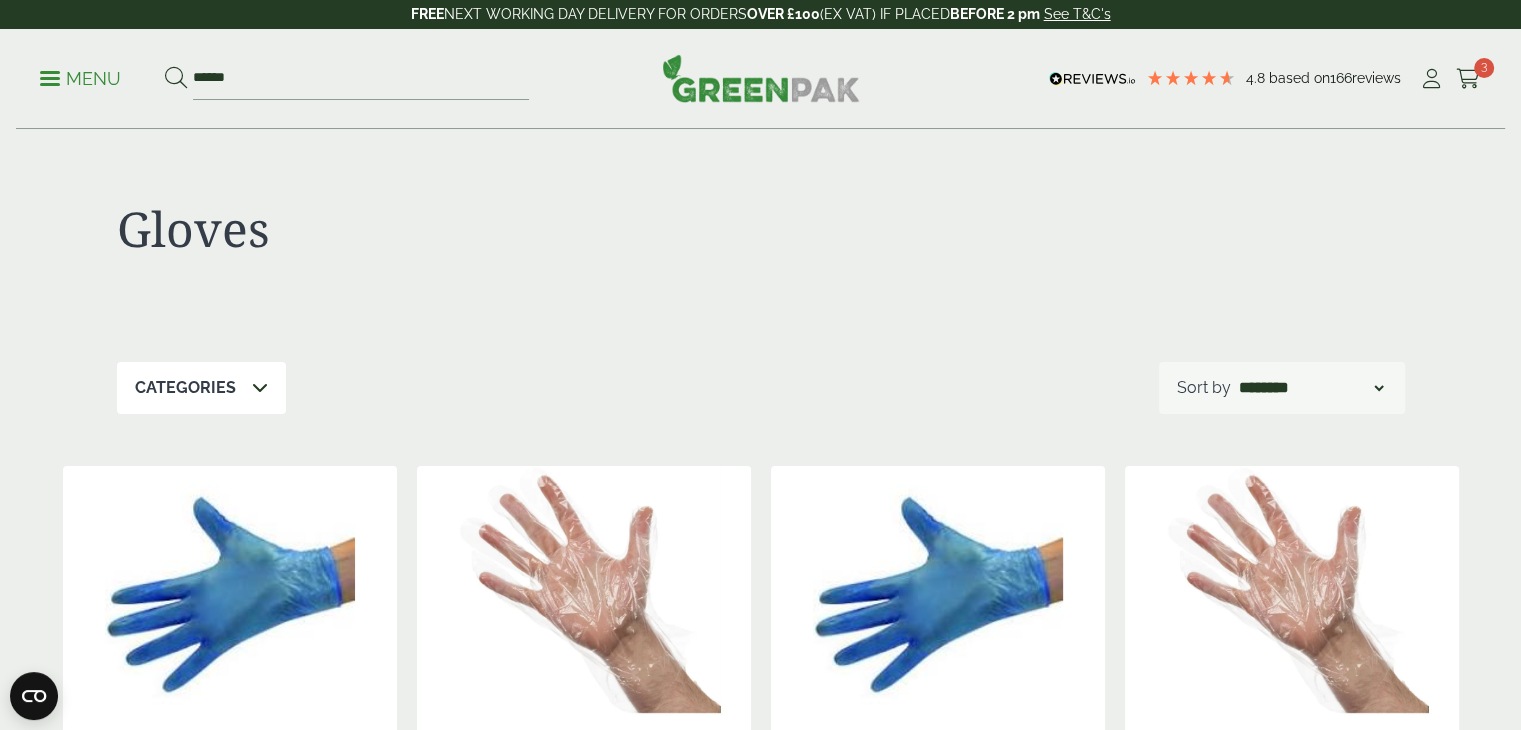 click on "Menu
******" at bounding box center [284, 79] 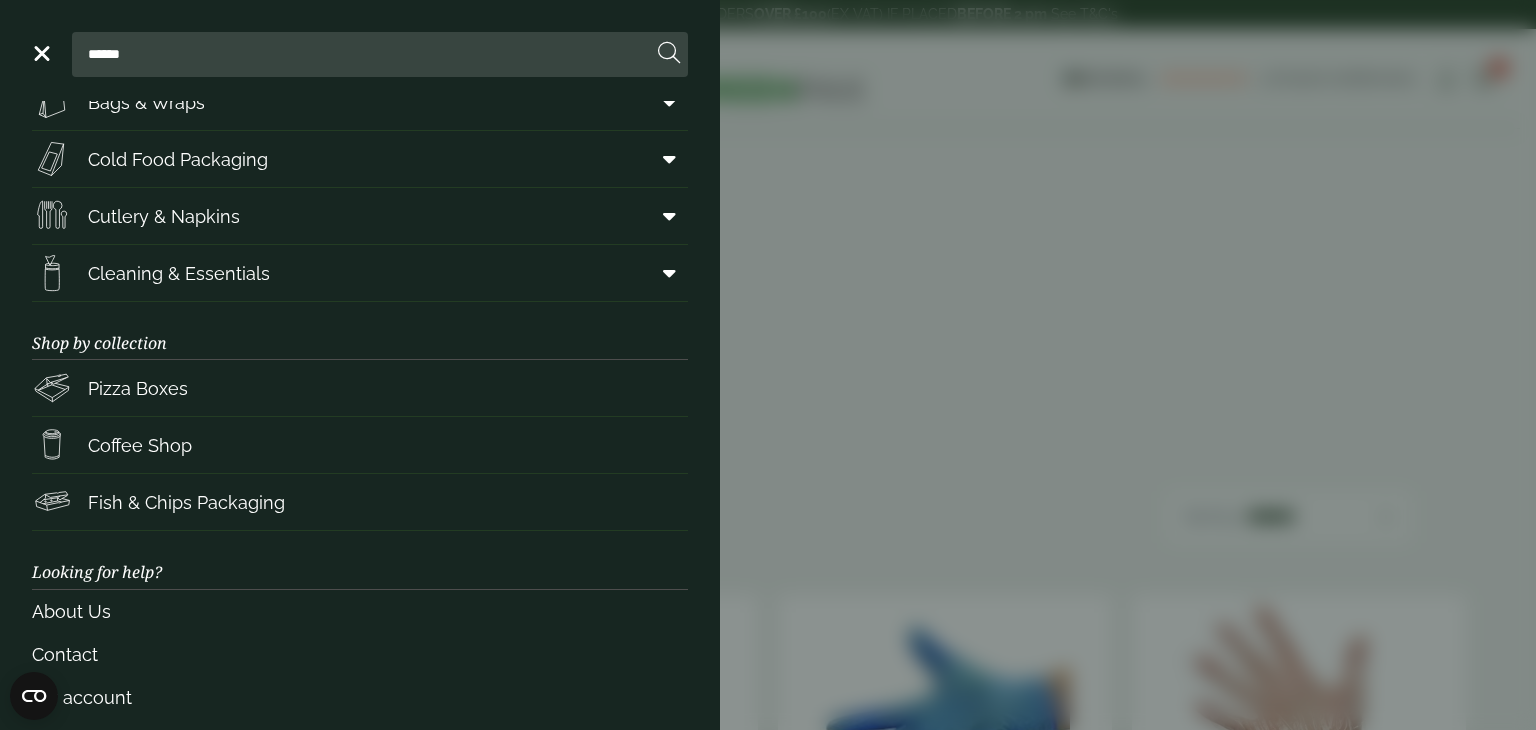 scroll, scrollTop: 200, scrollLeft: 0, axis: vertical 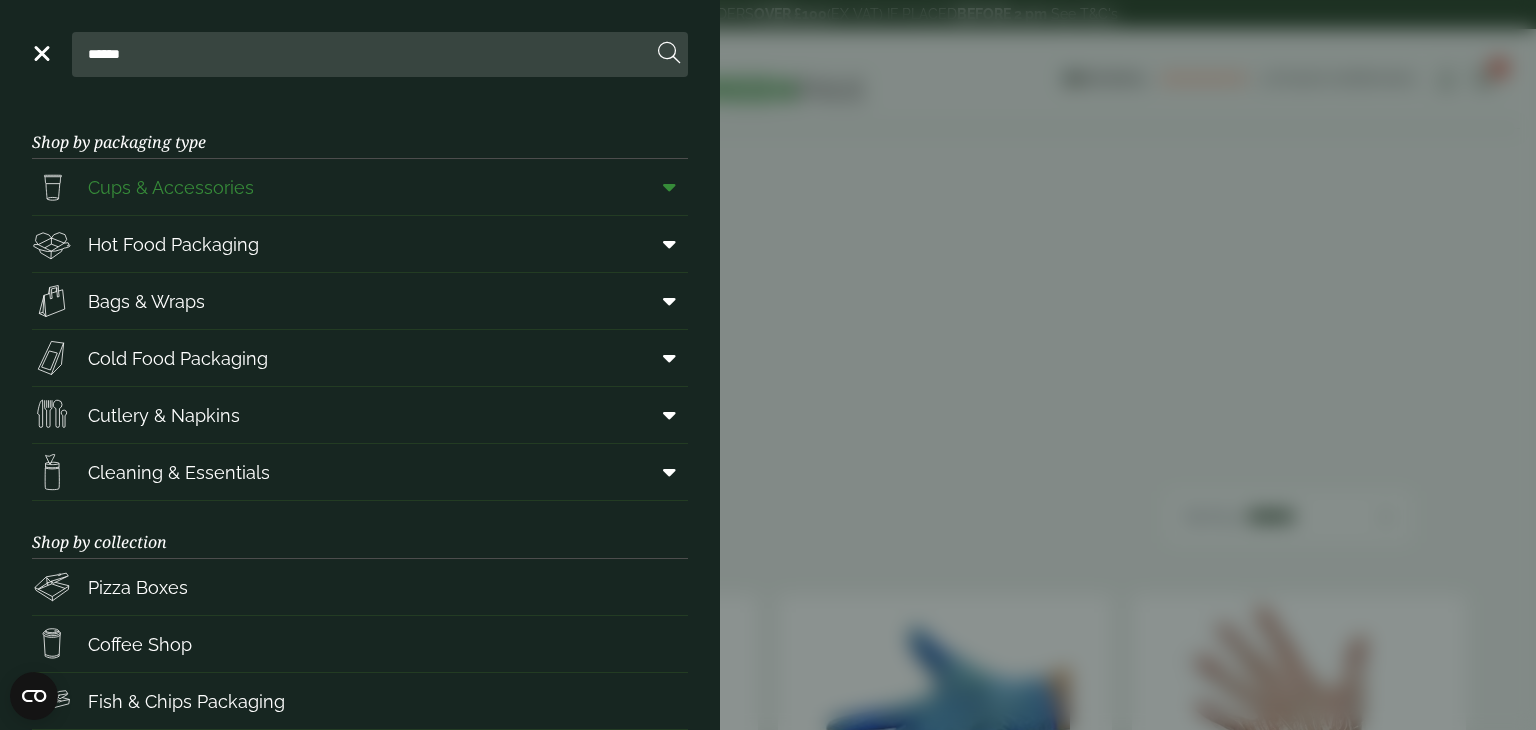 click at bounding box center [669, 187] 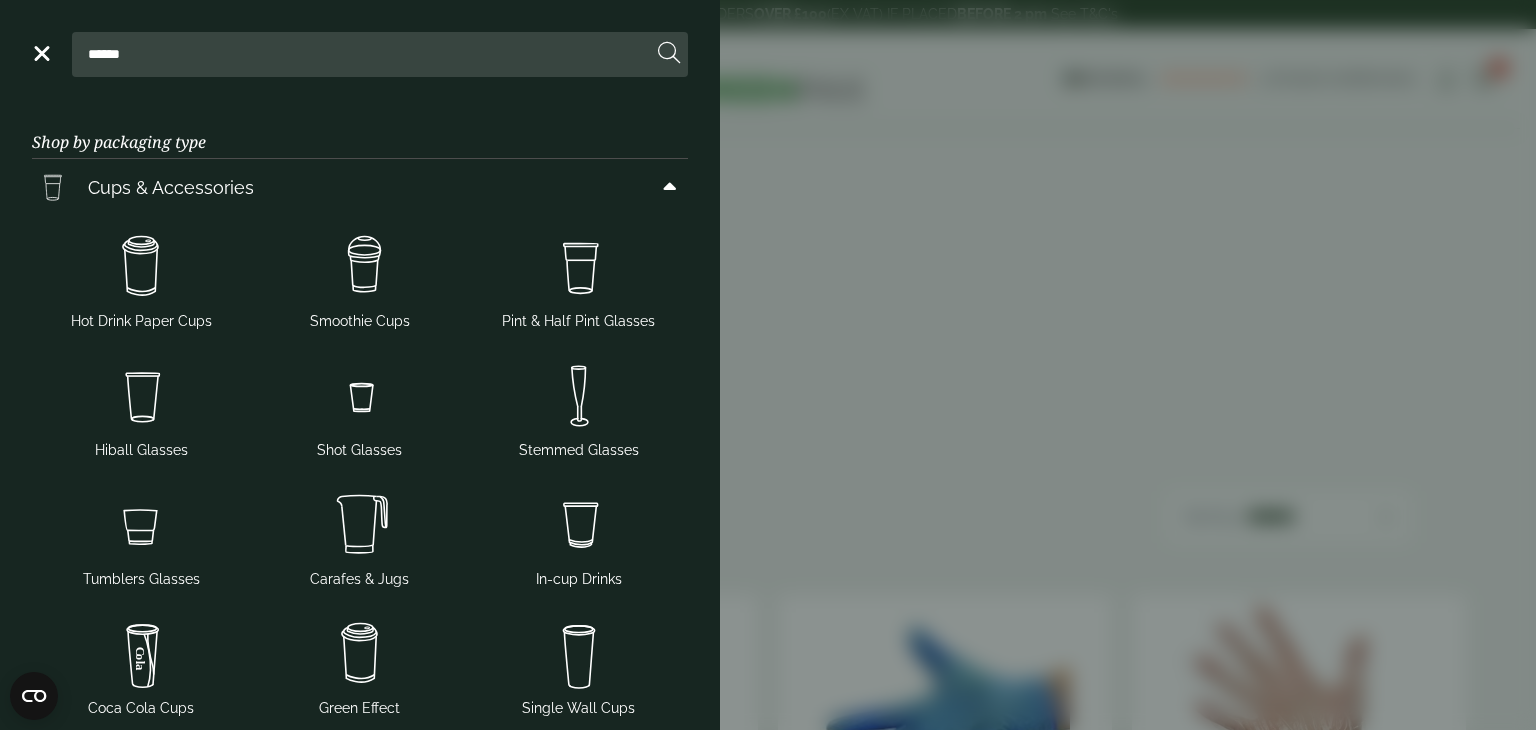 click on "Close
******
Shop by packaging type
Cups & Accessories
Hot Drink Paper Cups
Smoothie Cups
Pint & Half Pint Glasses
Hiball Glasses
Shot Glasses
Stemmed Glasses
Tumblers Glasses
Carafes & Jugs
In-cup Drinks
Coca Cola Cups
Green Effect
Single Wall Cups
Hot Food Packaging
Food Trays
Hotdog Trays
Deli Boxes
On The Go Boxes
Chicken Boxes
Clamshell Boxes
Burger Boxes
Pizza Boxes
Kraft Bowls" at bounding box center (768, 365) 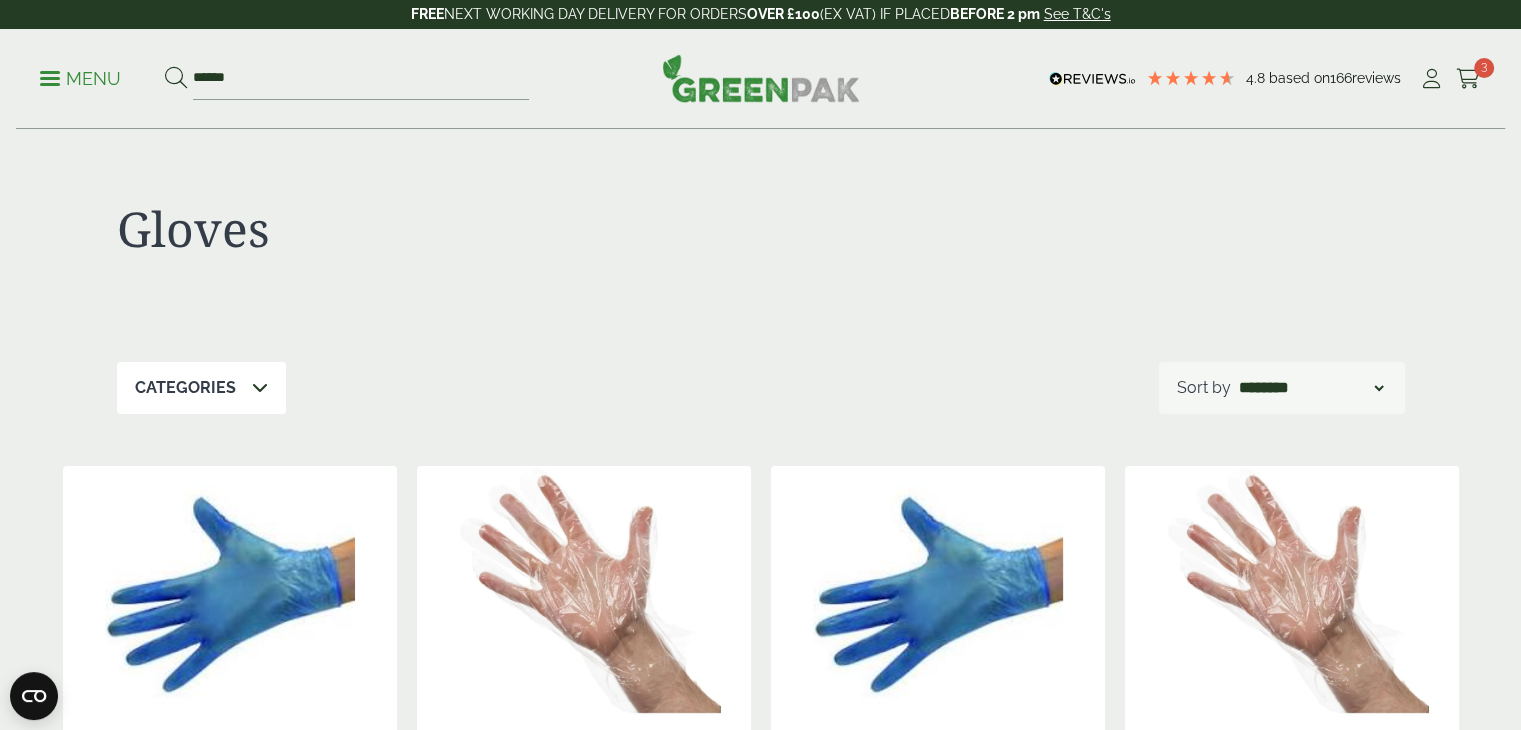 click at bounding box center [50, 78] 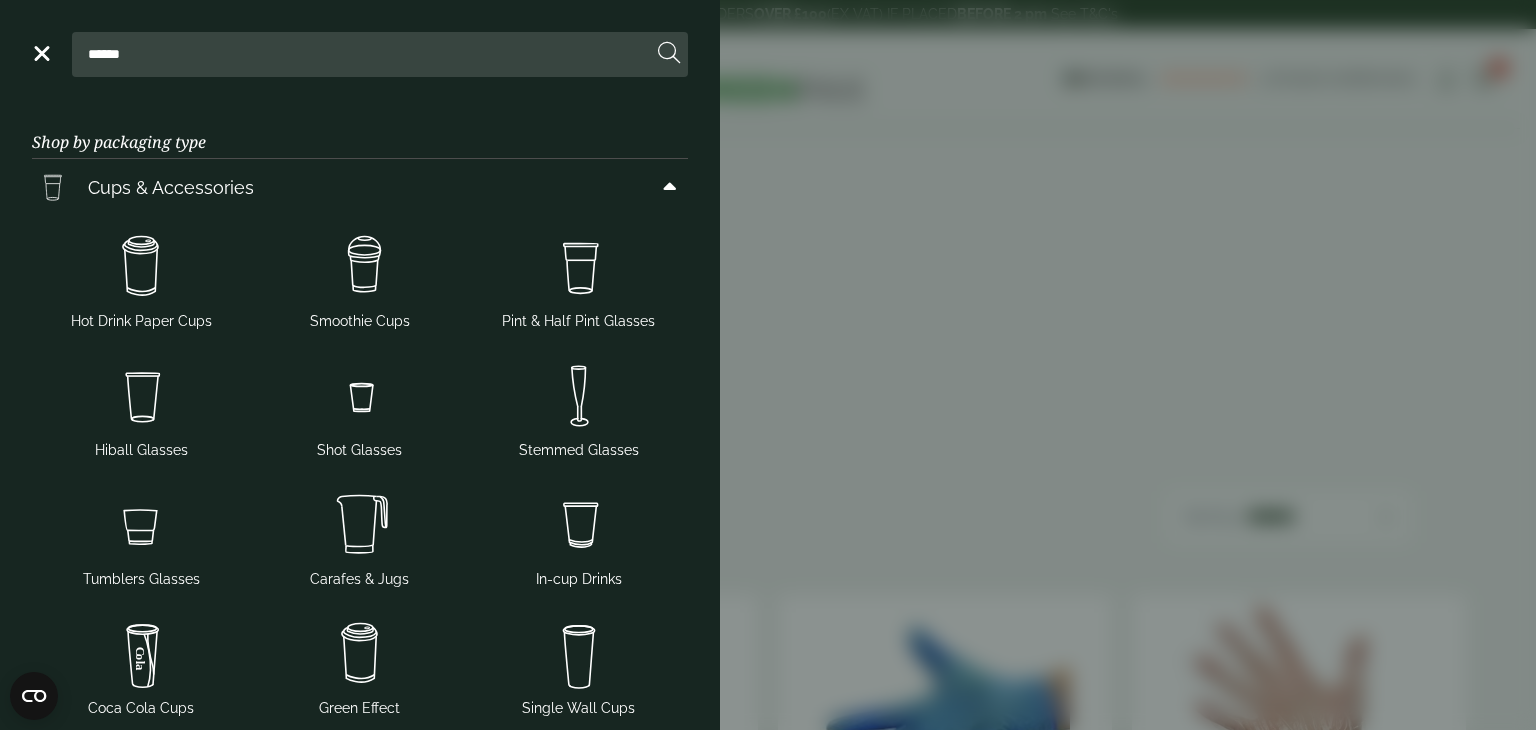 click on "******" at bounding box center [360, 54] 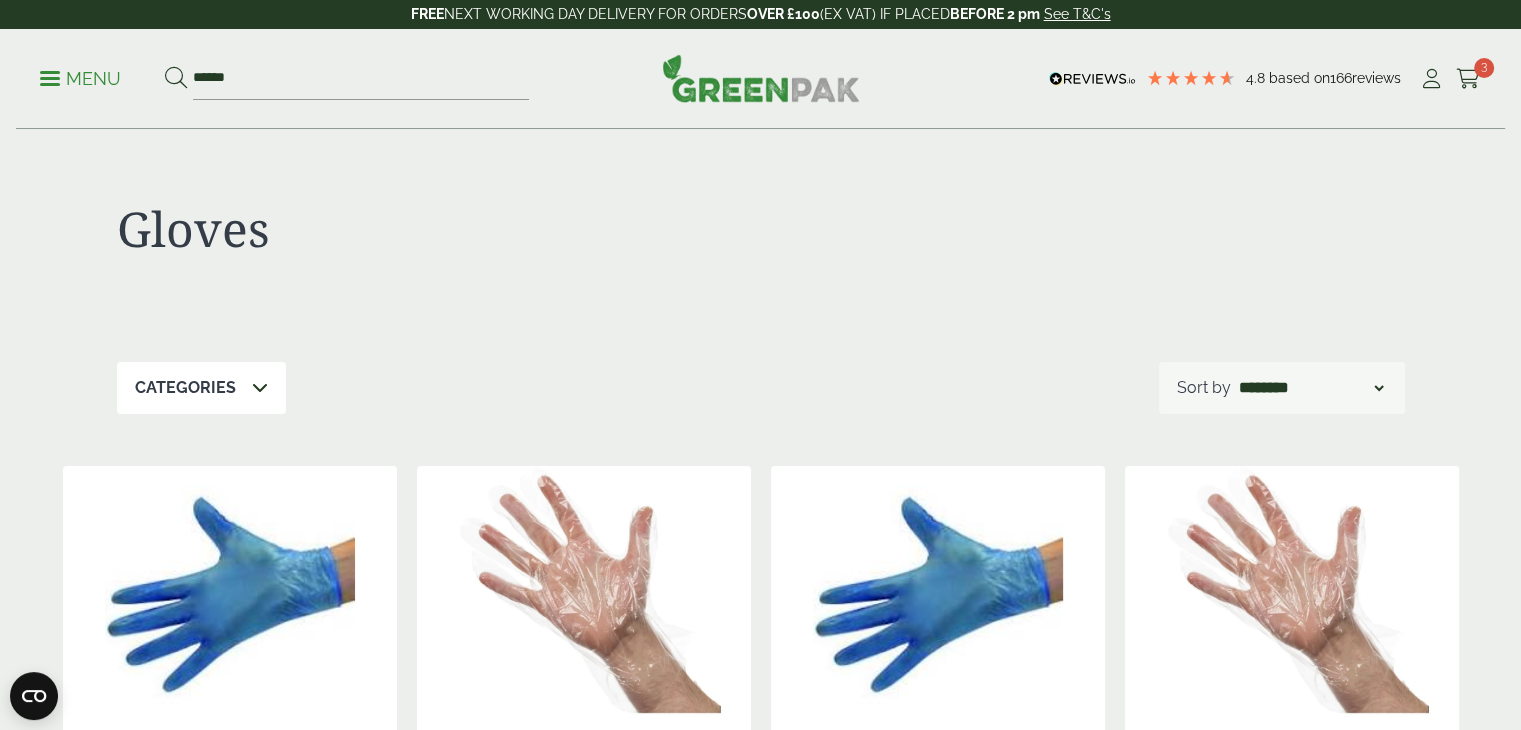 click on "Menu
******
4.8   Based on  166  reviews Cart" at bounding box center (760, 79) 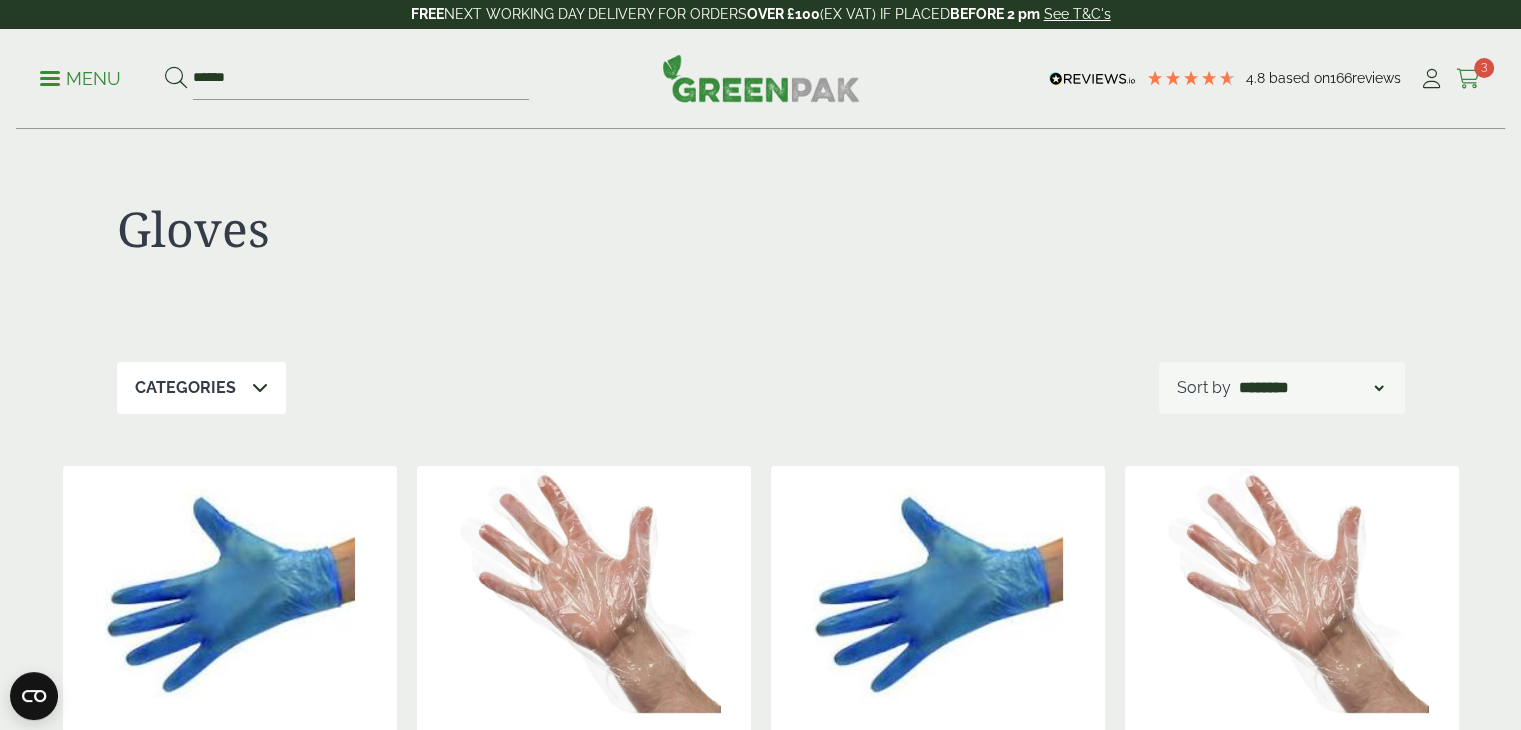 click on "3" at bounding box center (1484, 68) 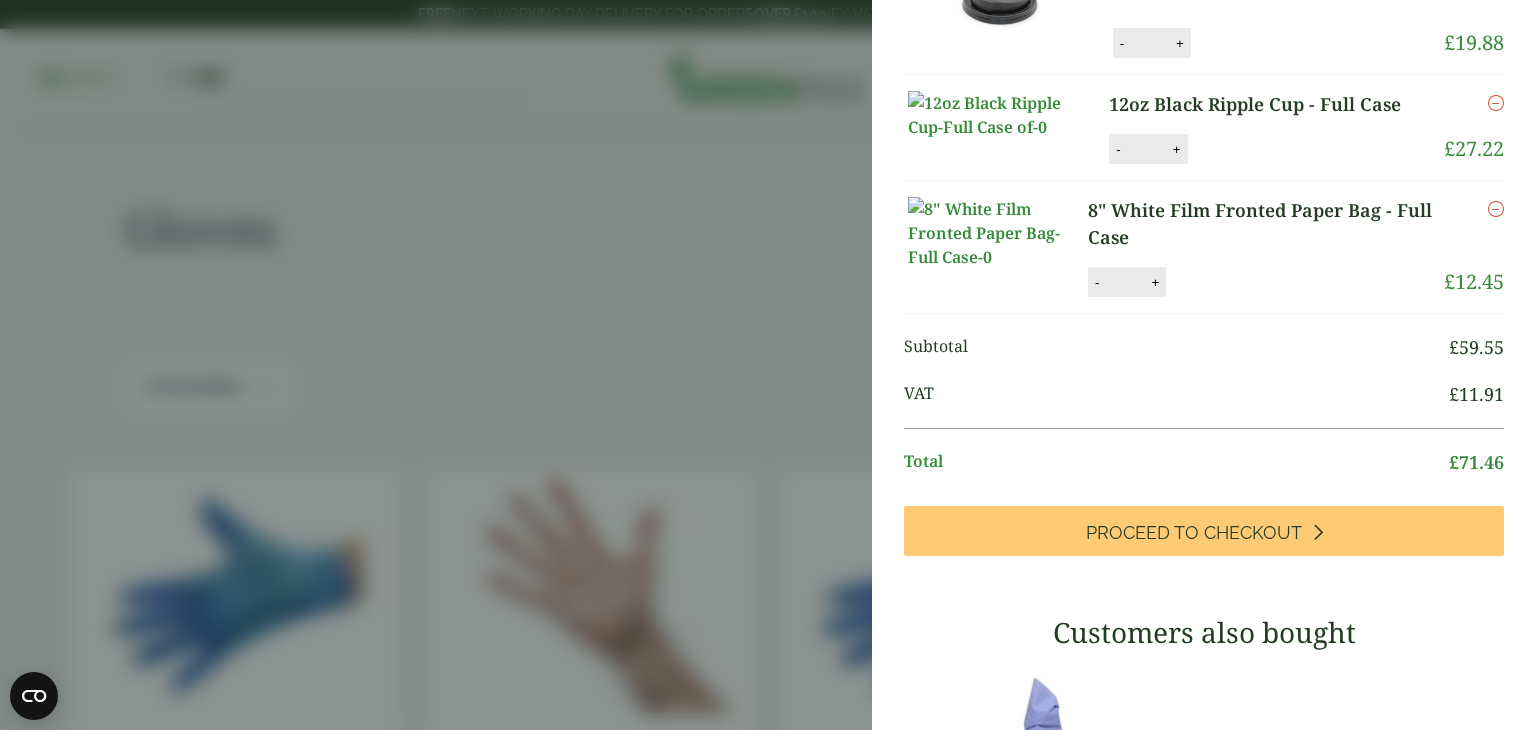 scroll, scrollTop: 160, scrollLeft: 0, axis: vertical 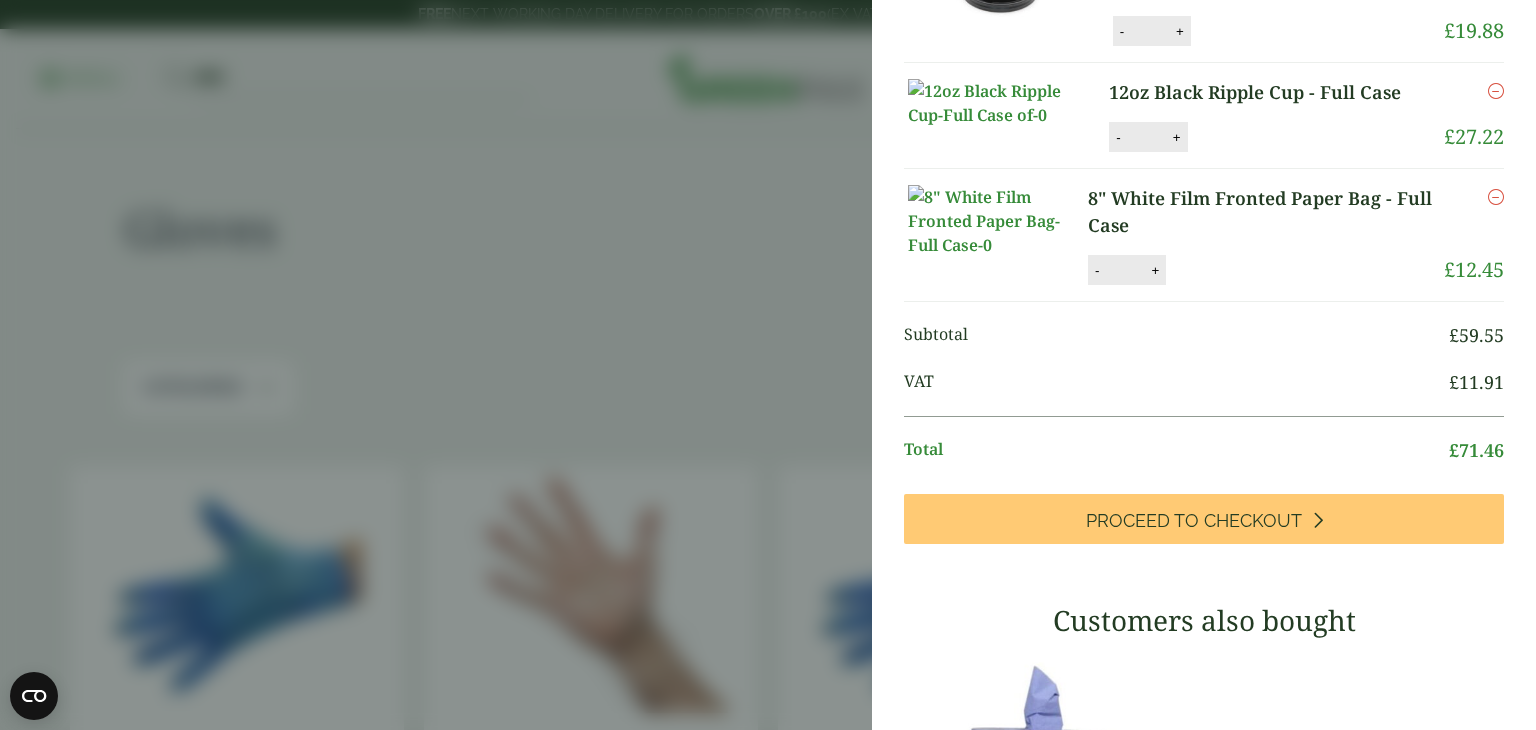 click on "My Basket
12/16oz Black Sip Lid - Full Case
12/16oz Black Sip Lid - Full Case quantity
- * +
Update
Remove
£ 19.88" at bounding box center (768, 365) 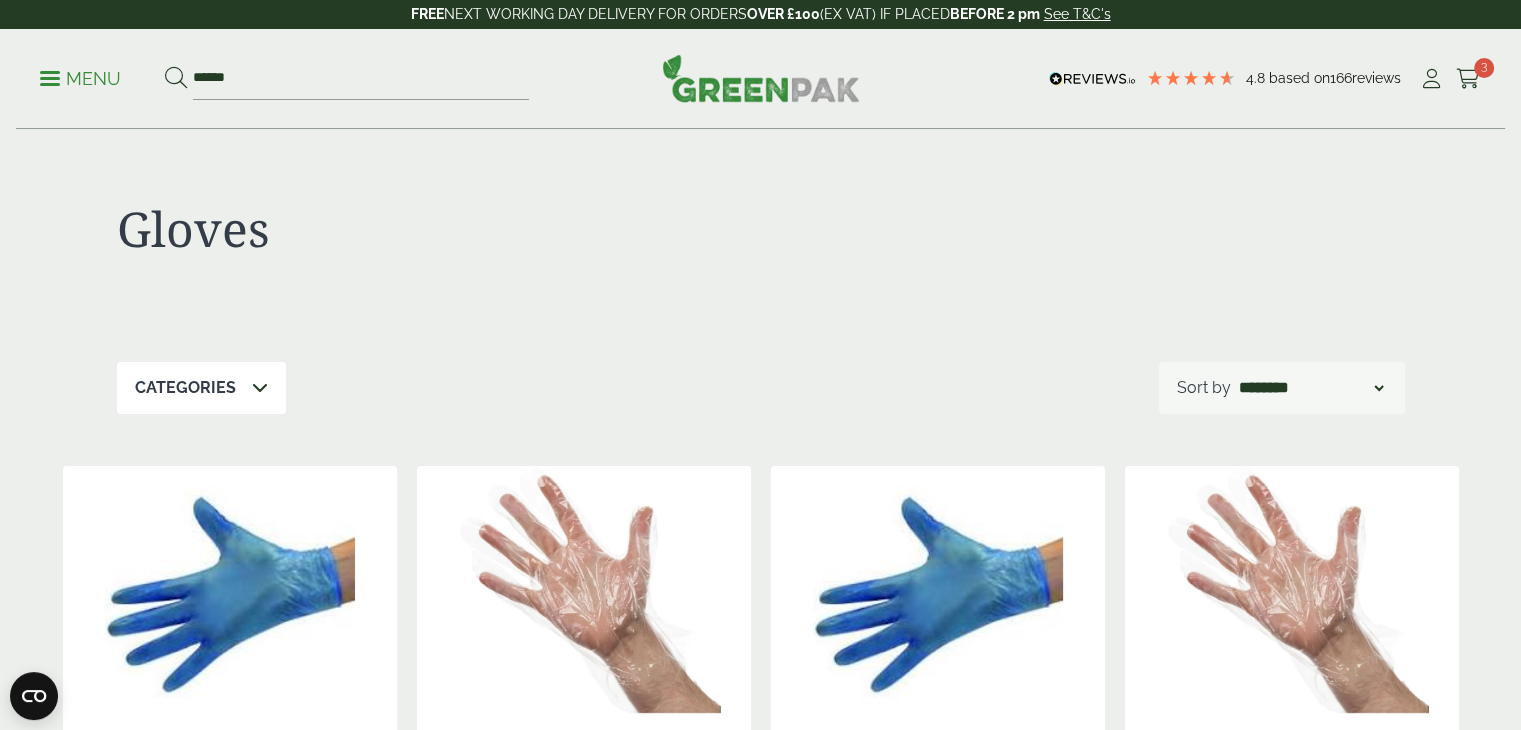 click at bounding box center [50, 78] 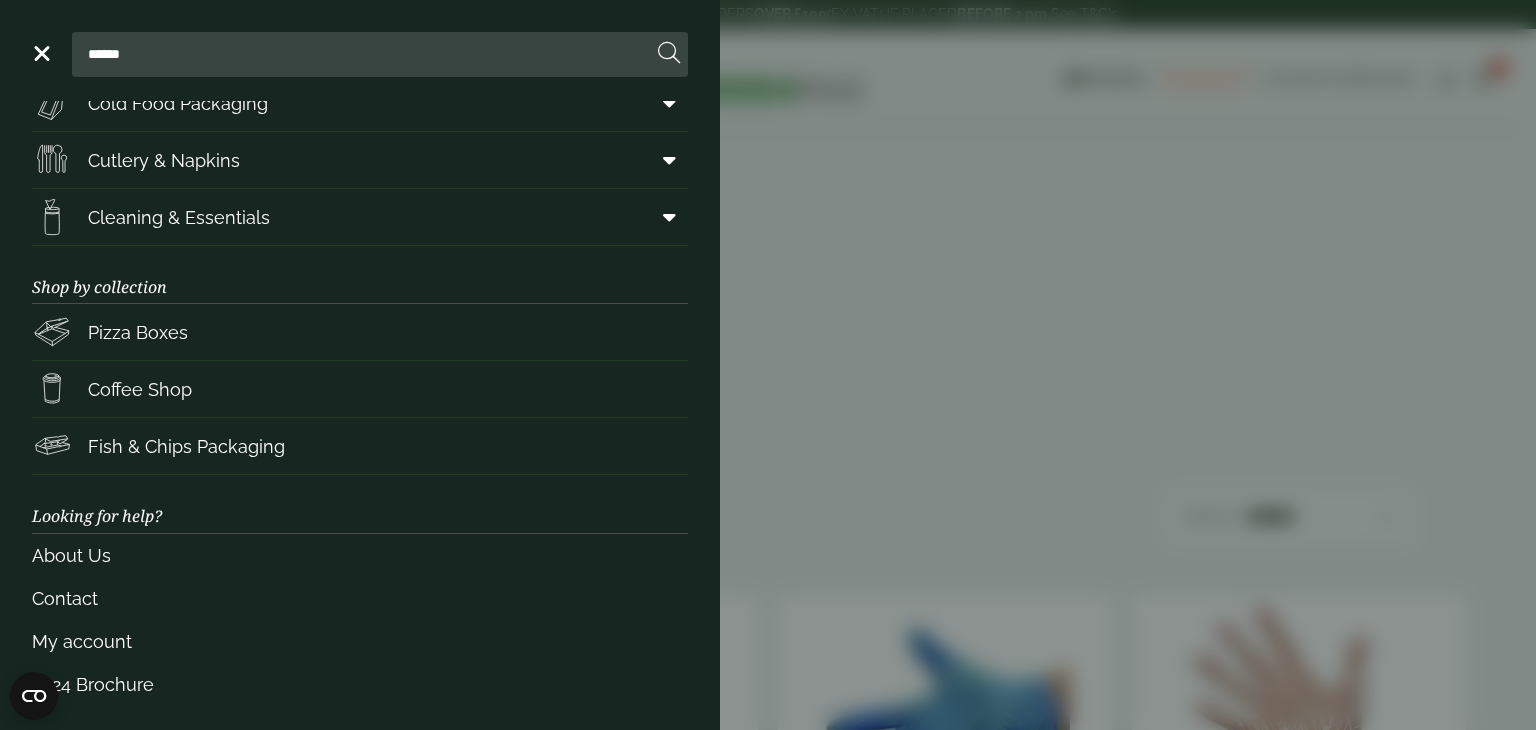 scroll, scrollTop: 792, scrollLeft: 0, axis: vertical 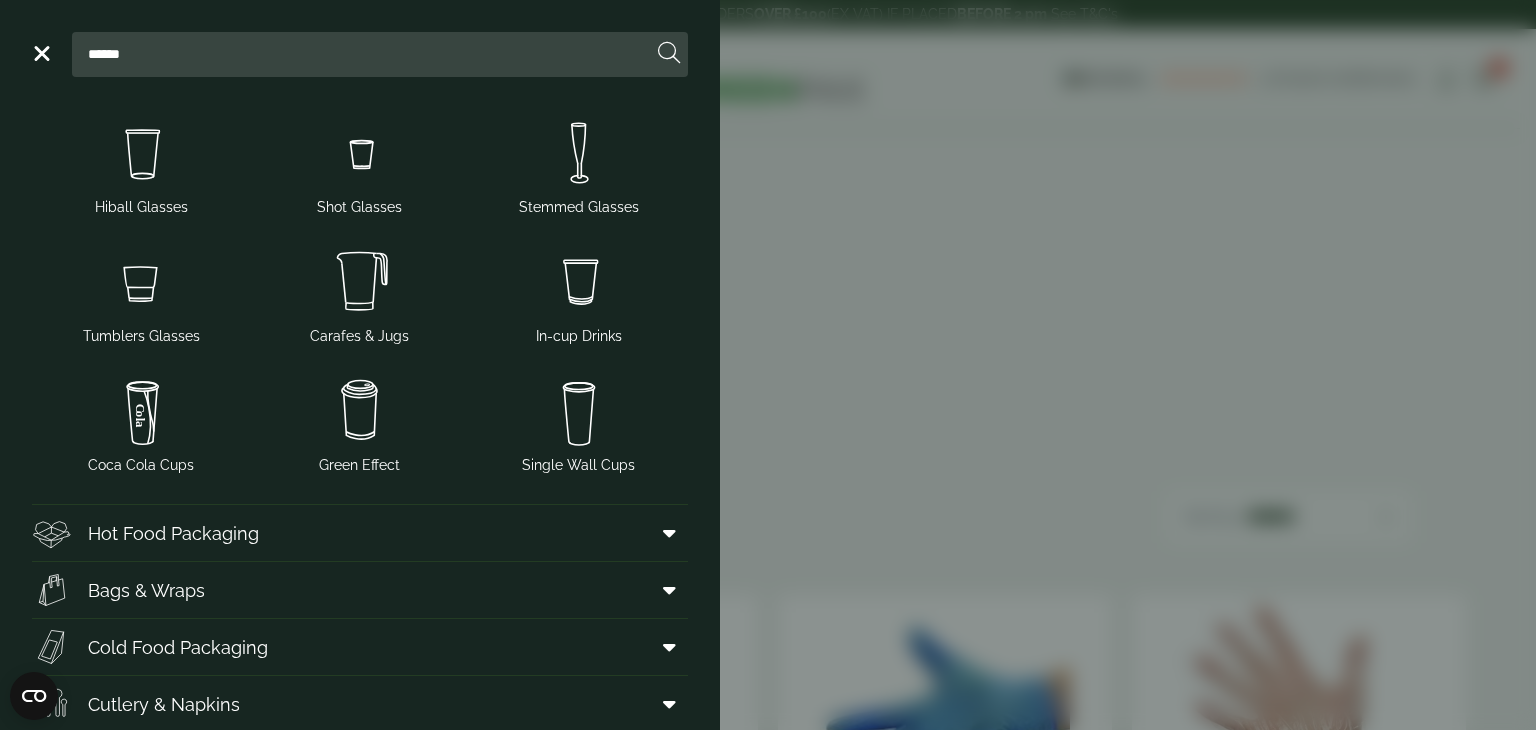 click on "Menu" at bounding box center (40, 52) 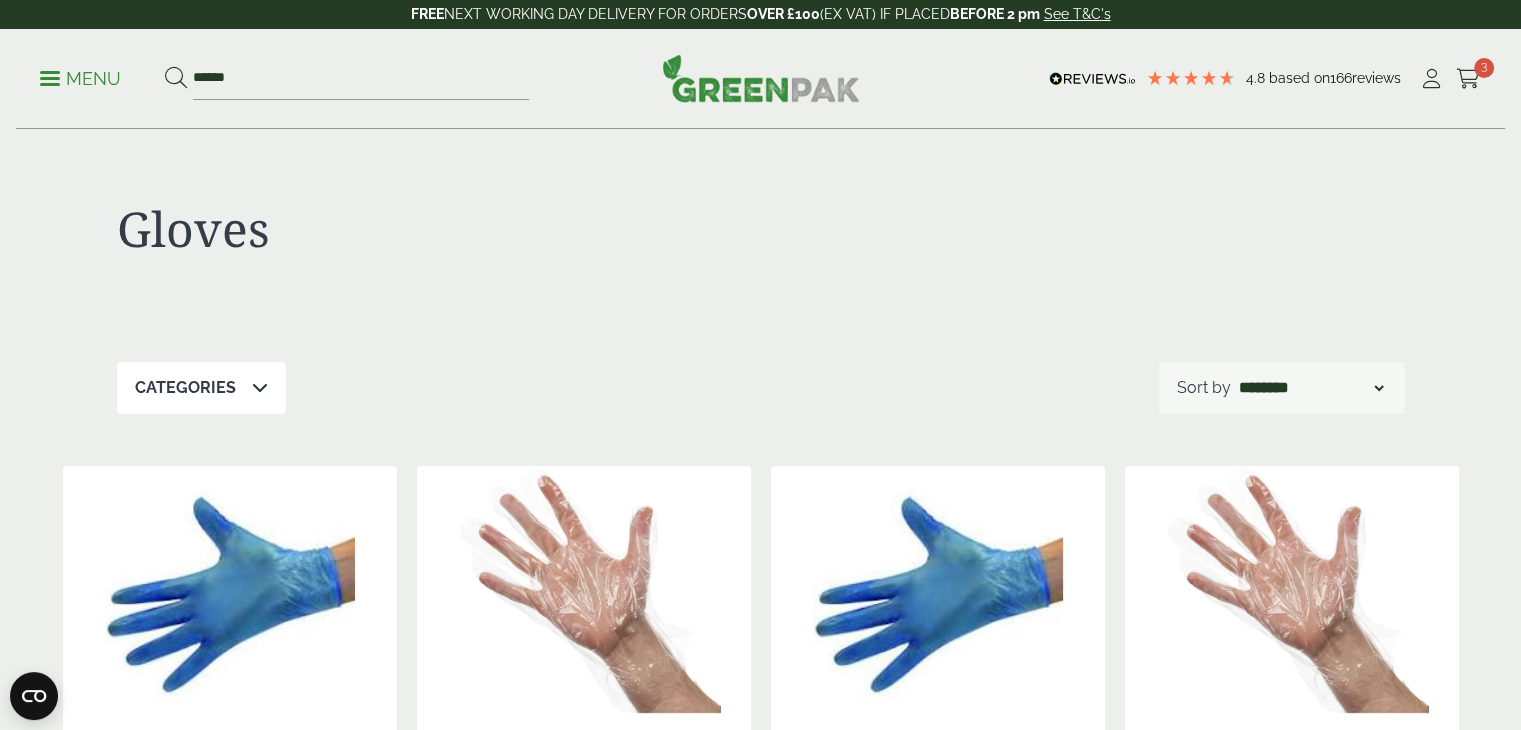 click on "Menu
******" at bounding box center [284, 79] 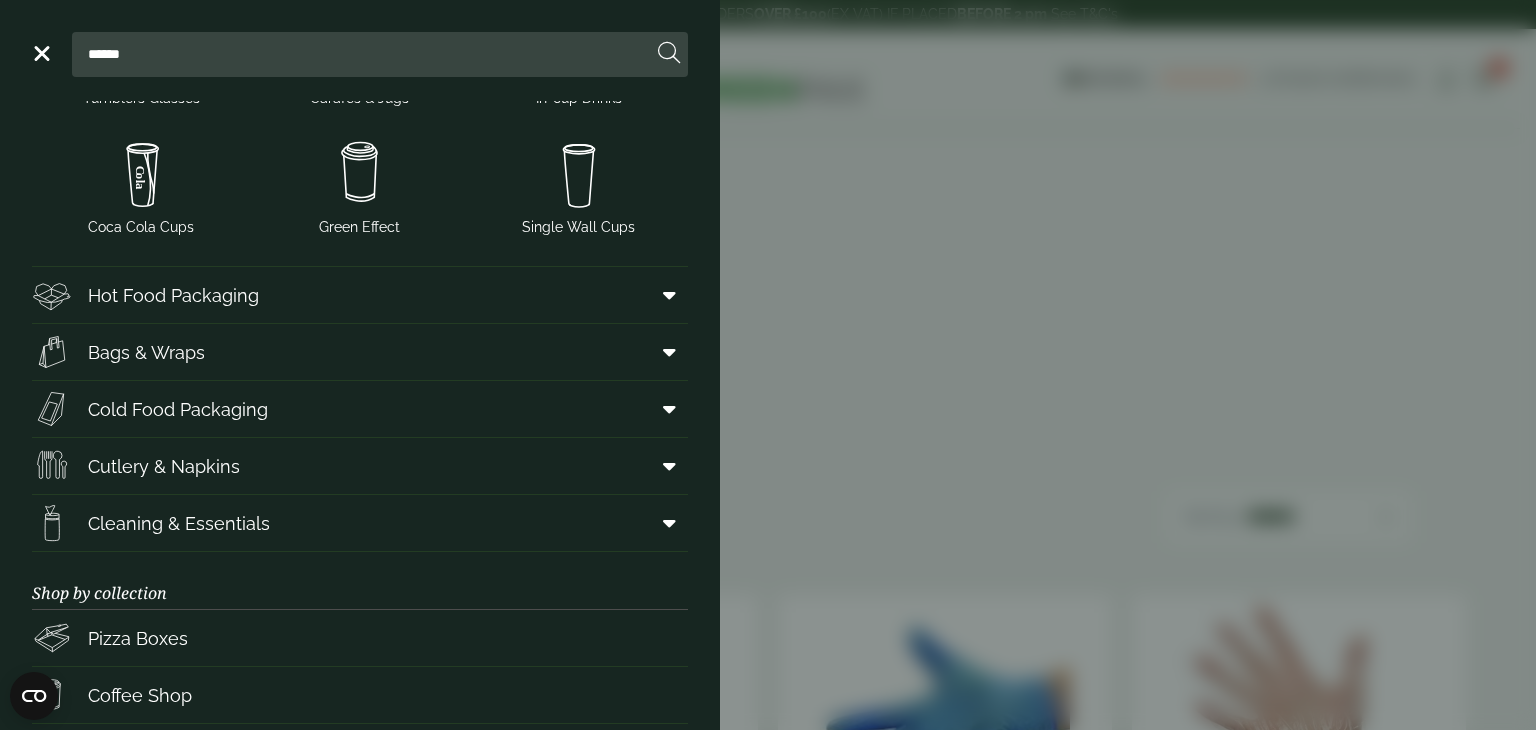 scroll, scrollTop: 523, scrollLeft: 0, axis: vertical 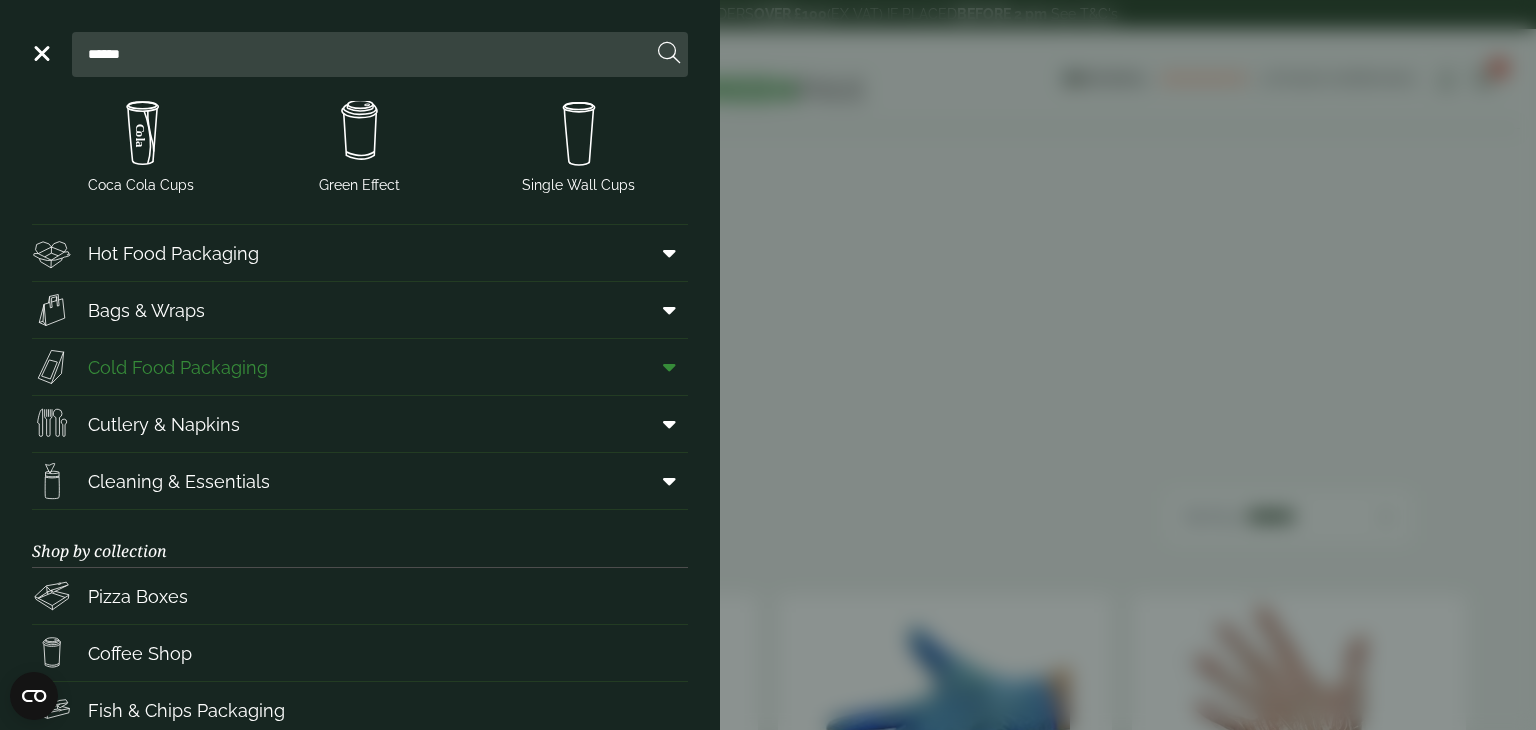 click at bounding box center (669, 367) 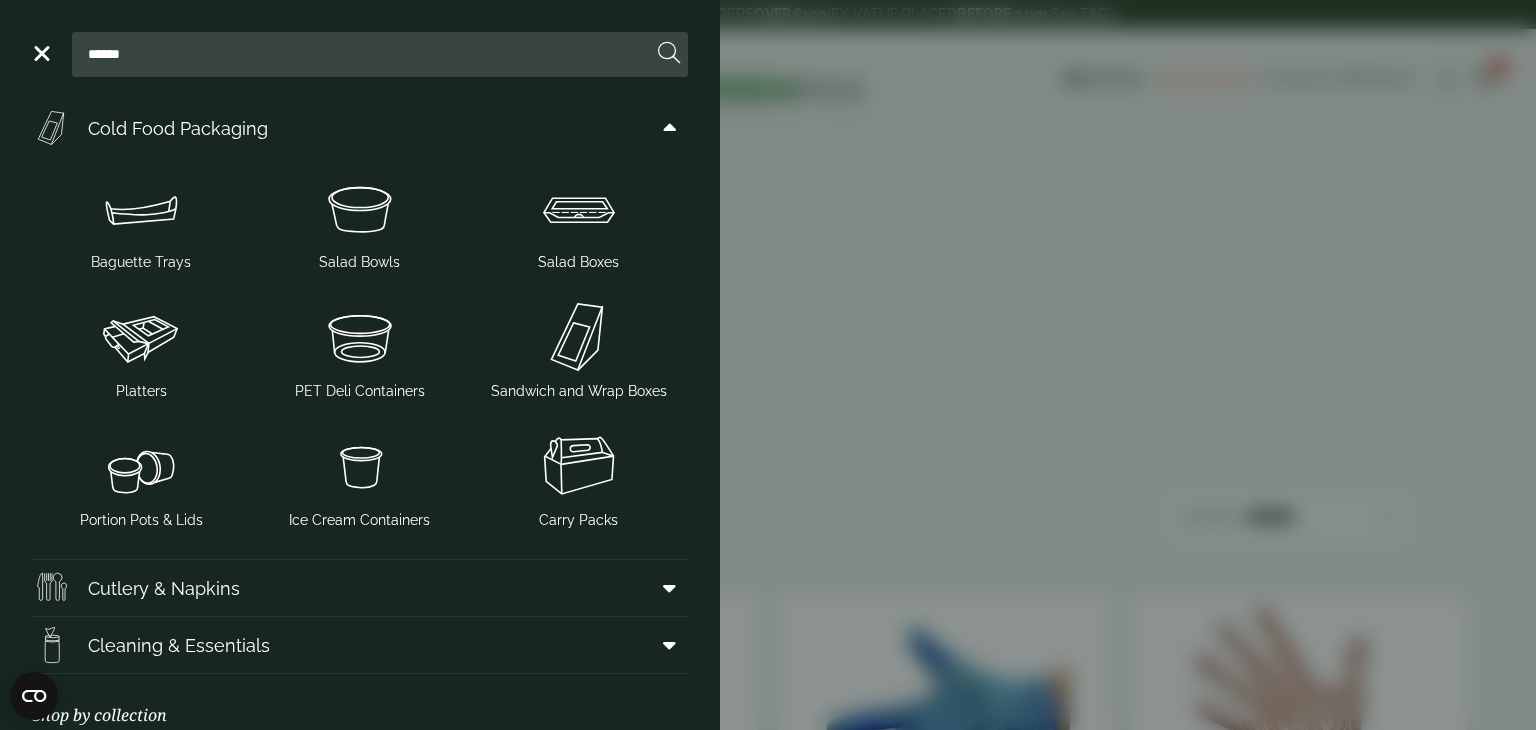 scroll, scrollTop: 763, scrollLeft: 0, axis: vertical 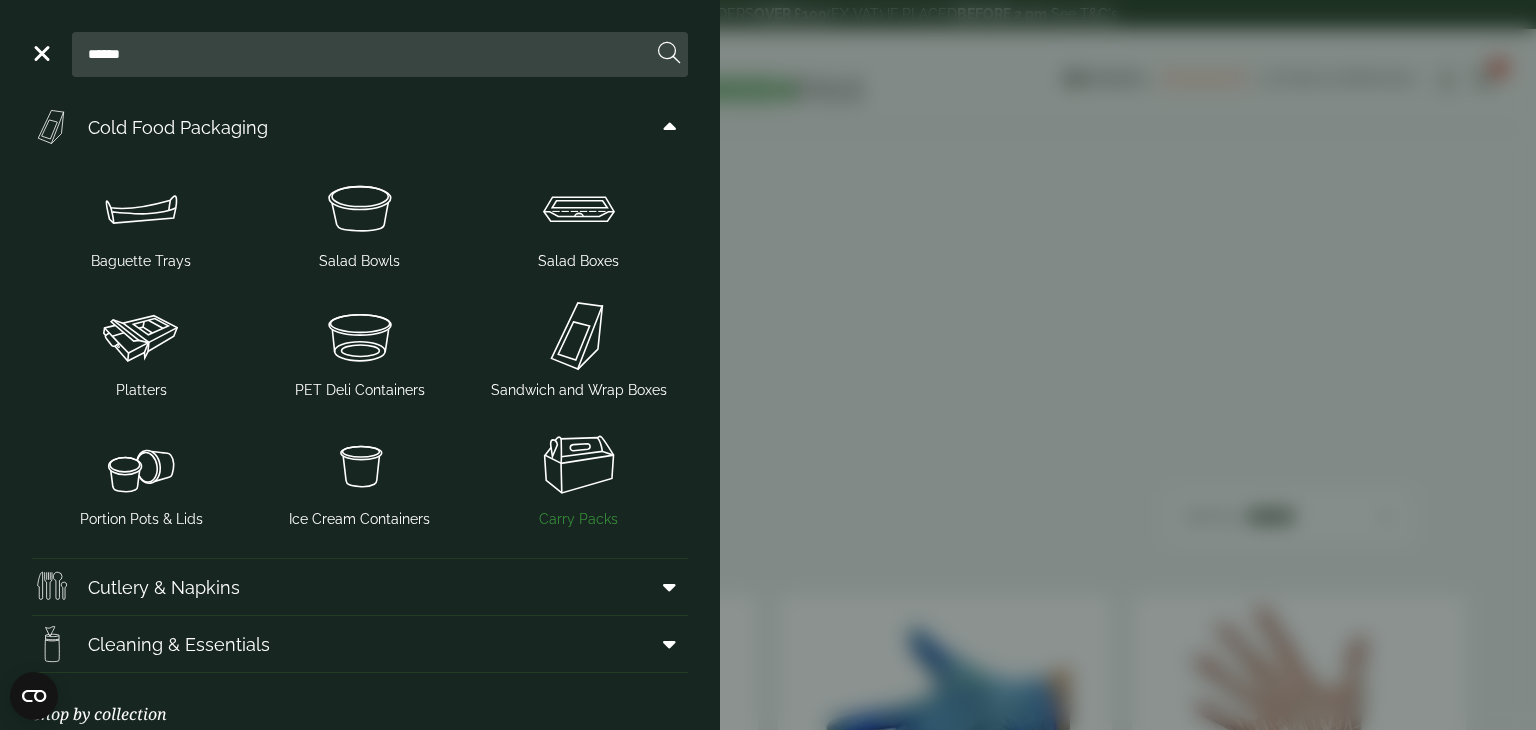 click at bounding box center (578, 465) 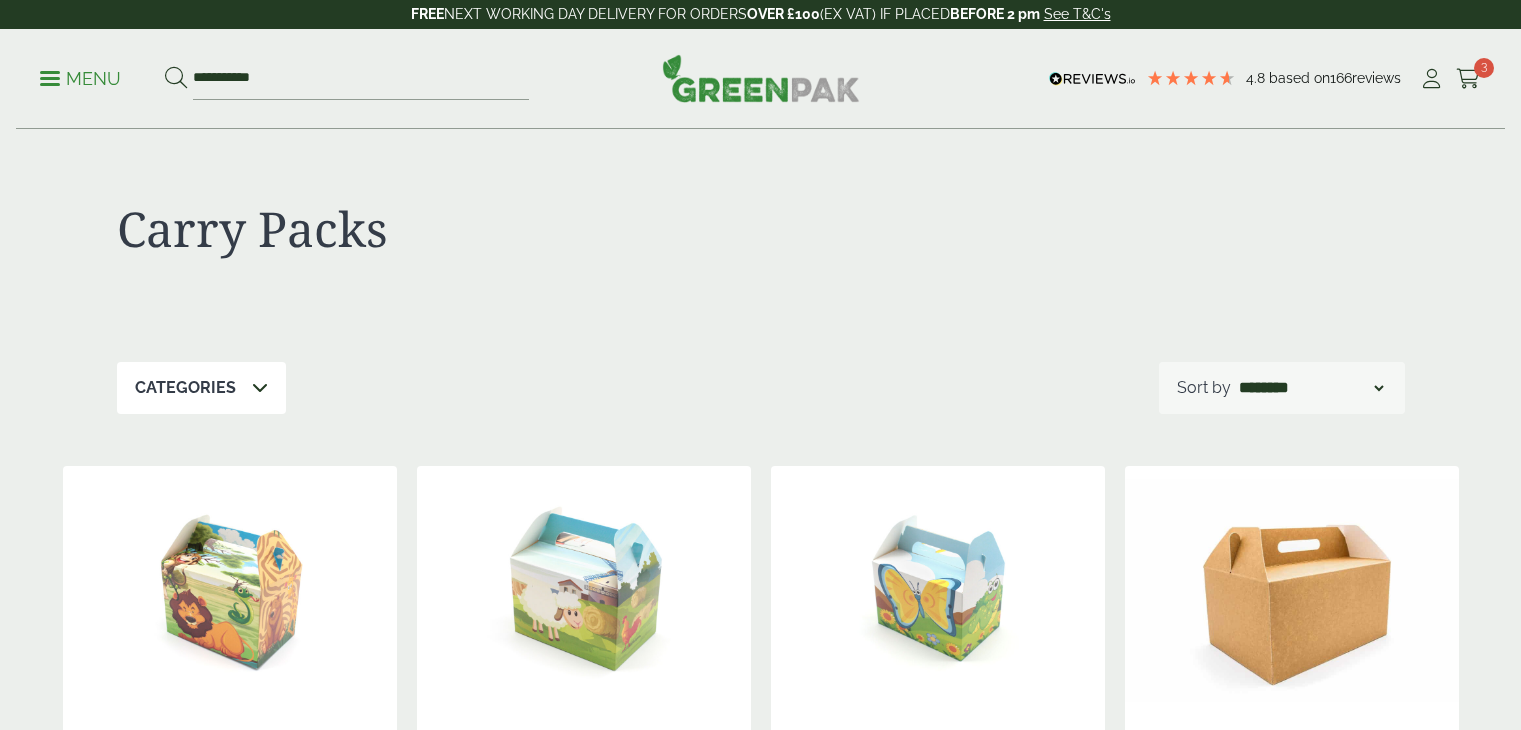 scroll, scrollTop: 0, scrollLeft: 0, axis: both 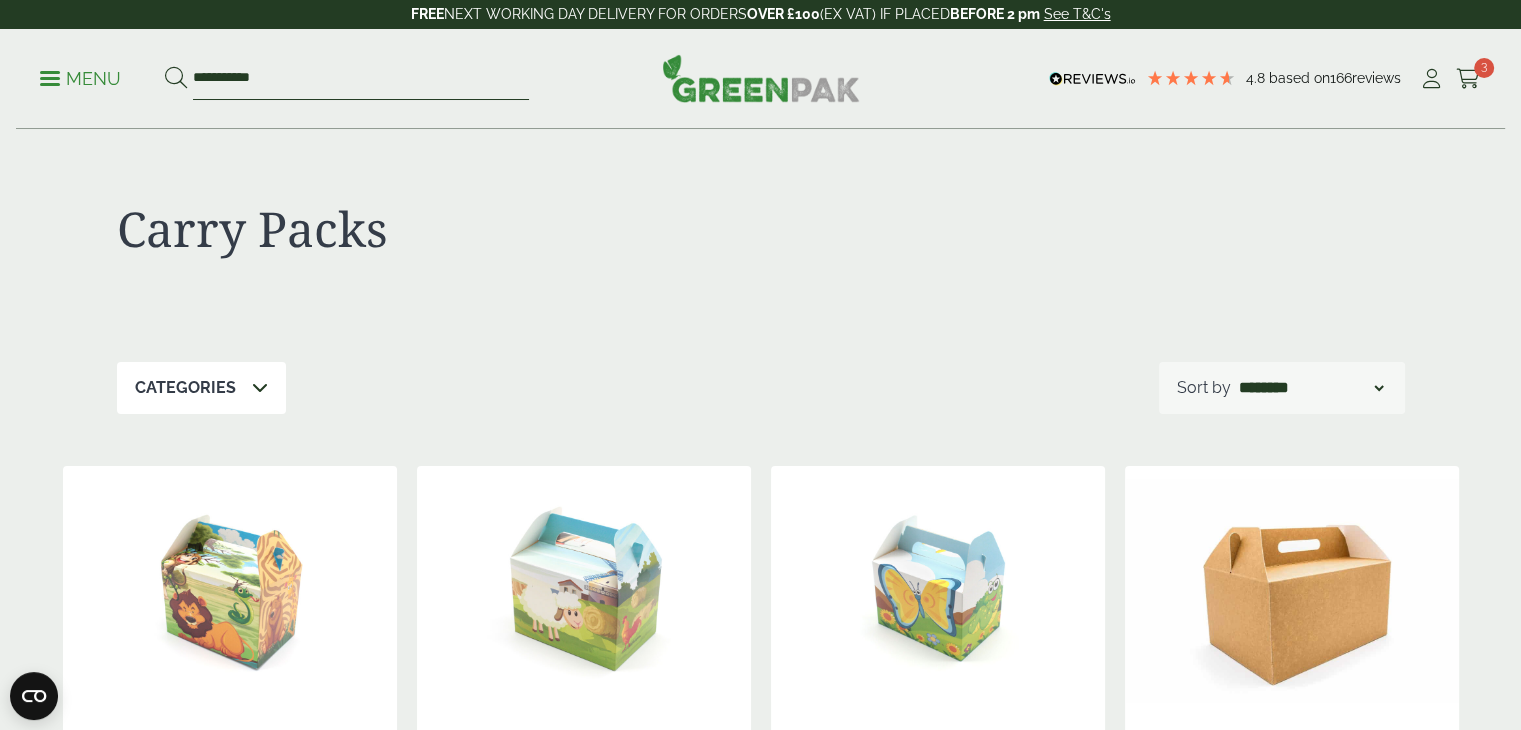click on "**********" at bounding box center (361, 79) 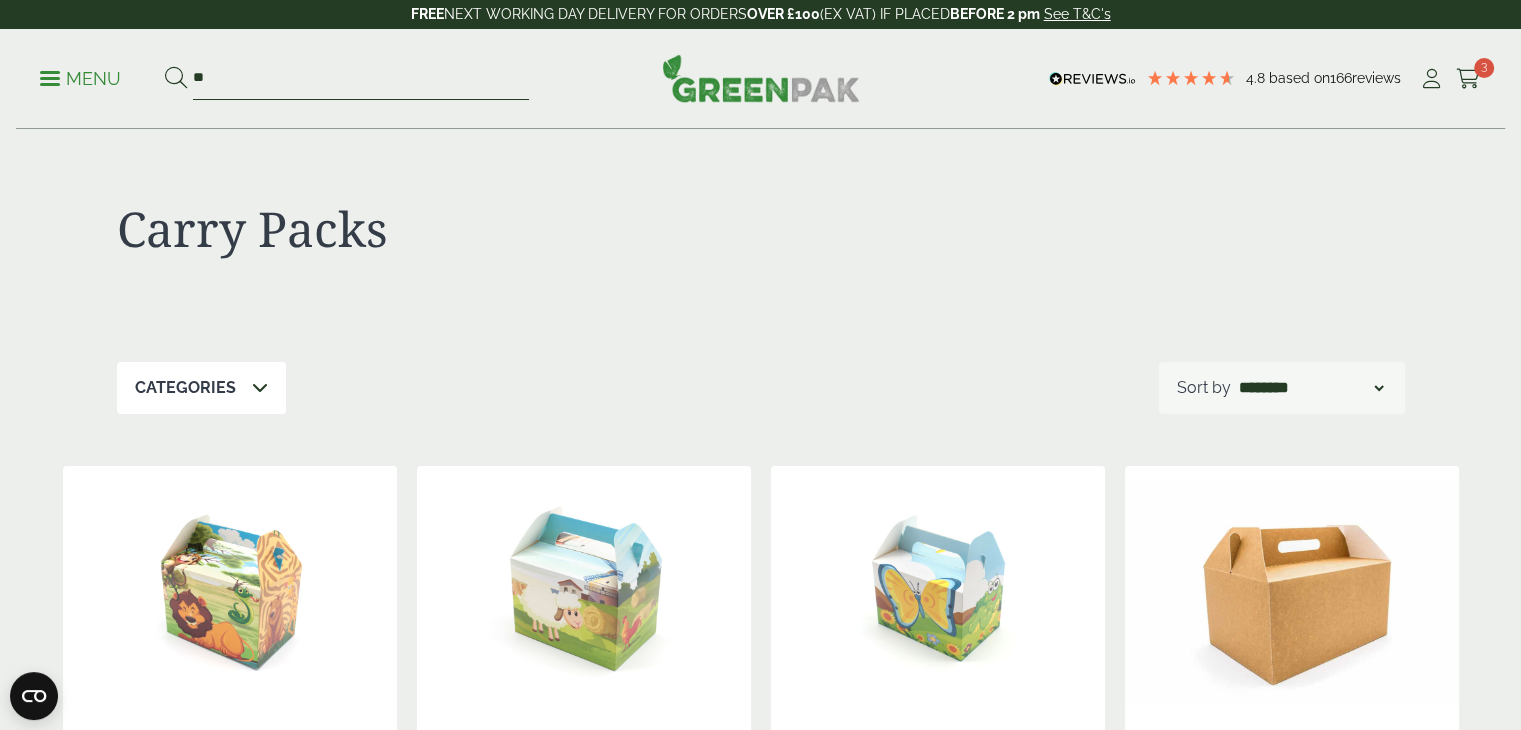 type on "*" 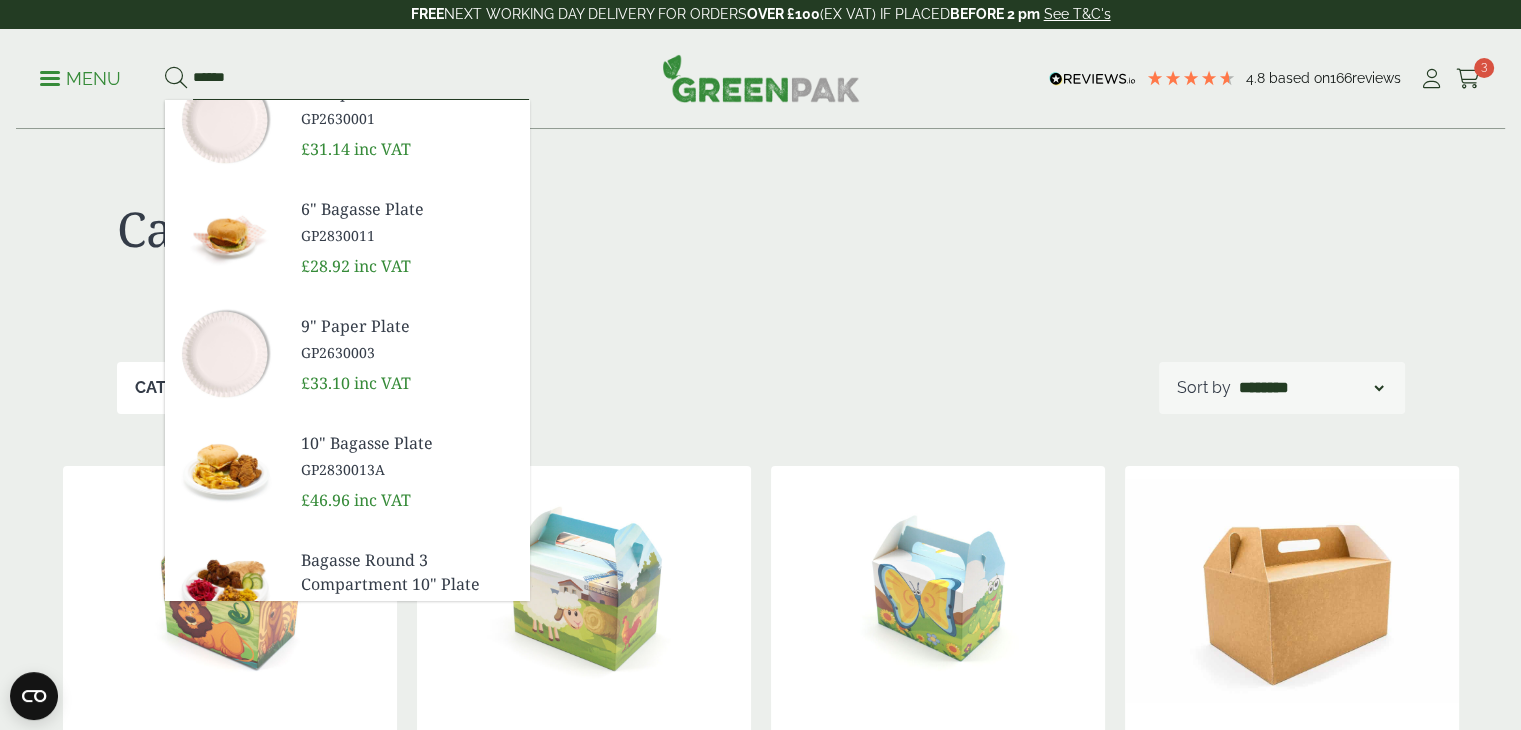 scroll, scrollTop: 0, scrollLeft: 0, axis: both 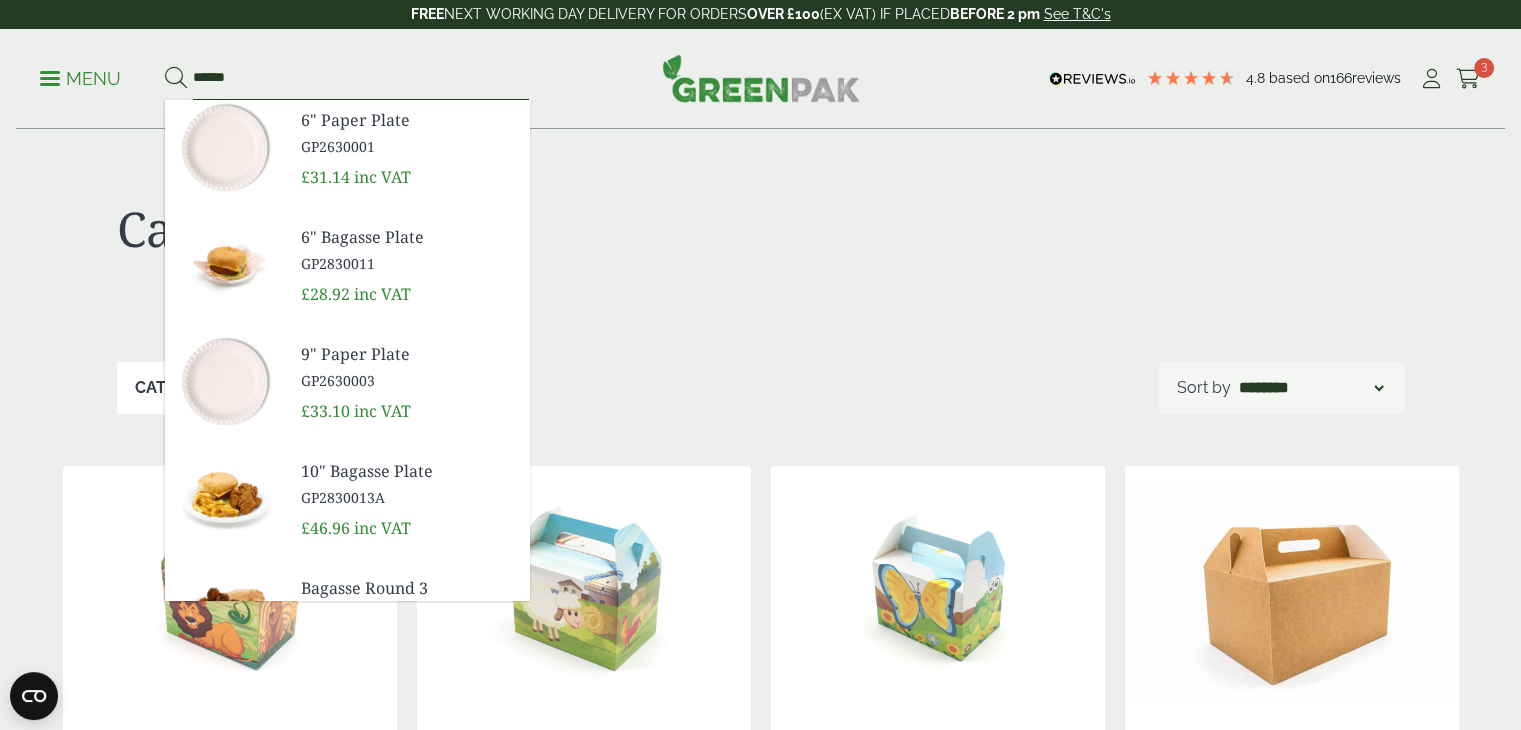type on "******" 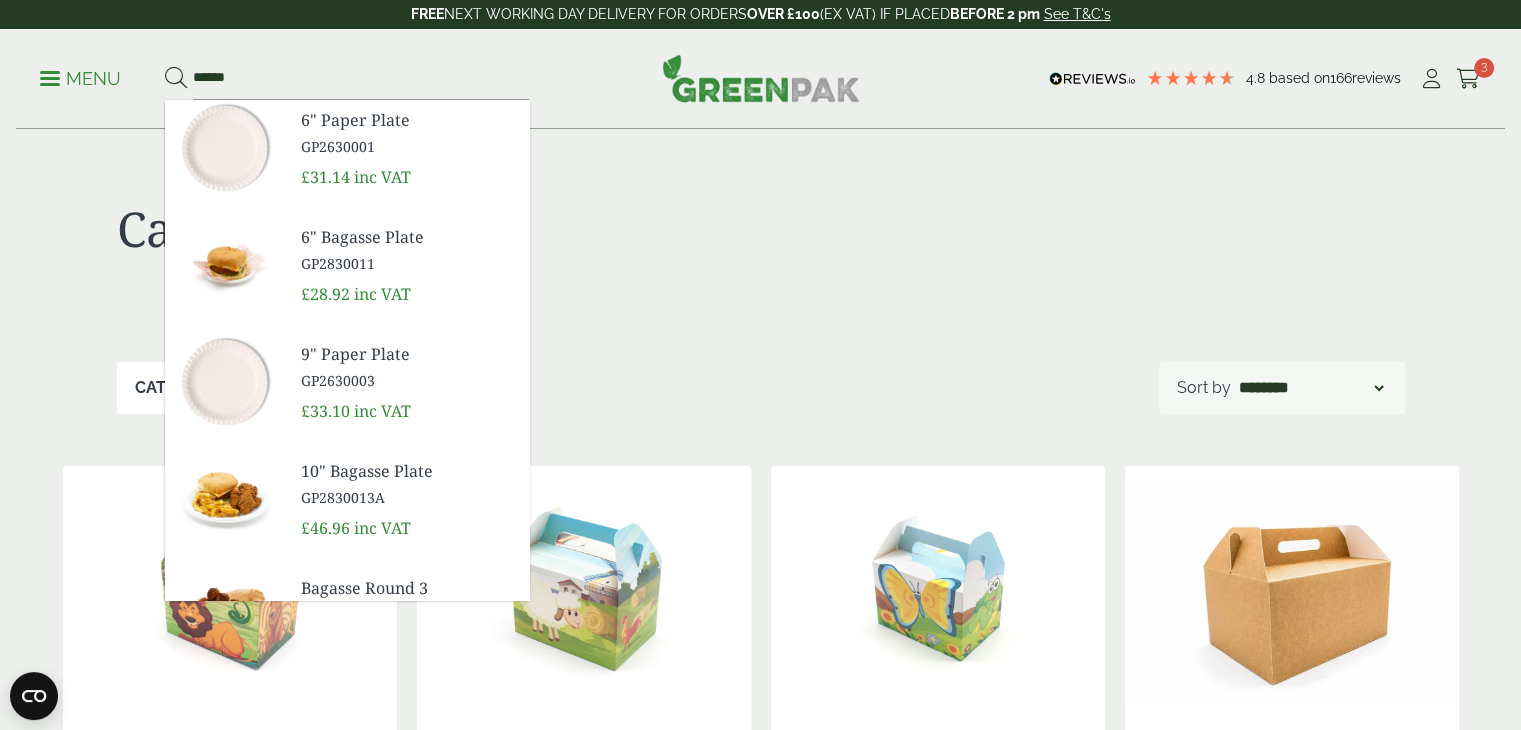 click on "GP2630001" at bounding box center [407, 146] 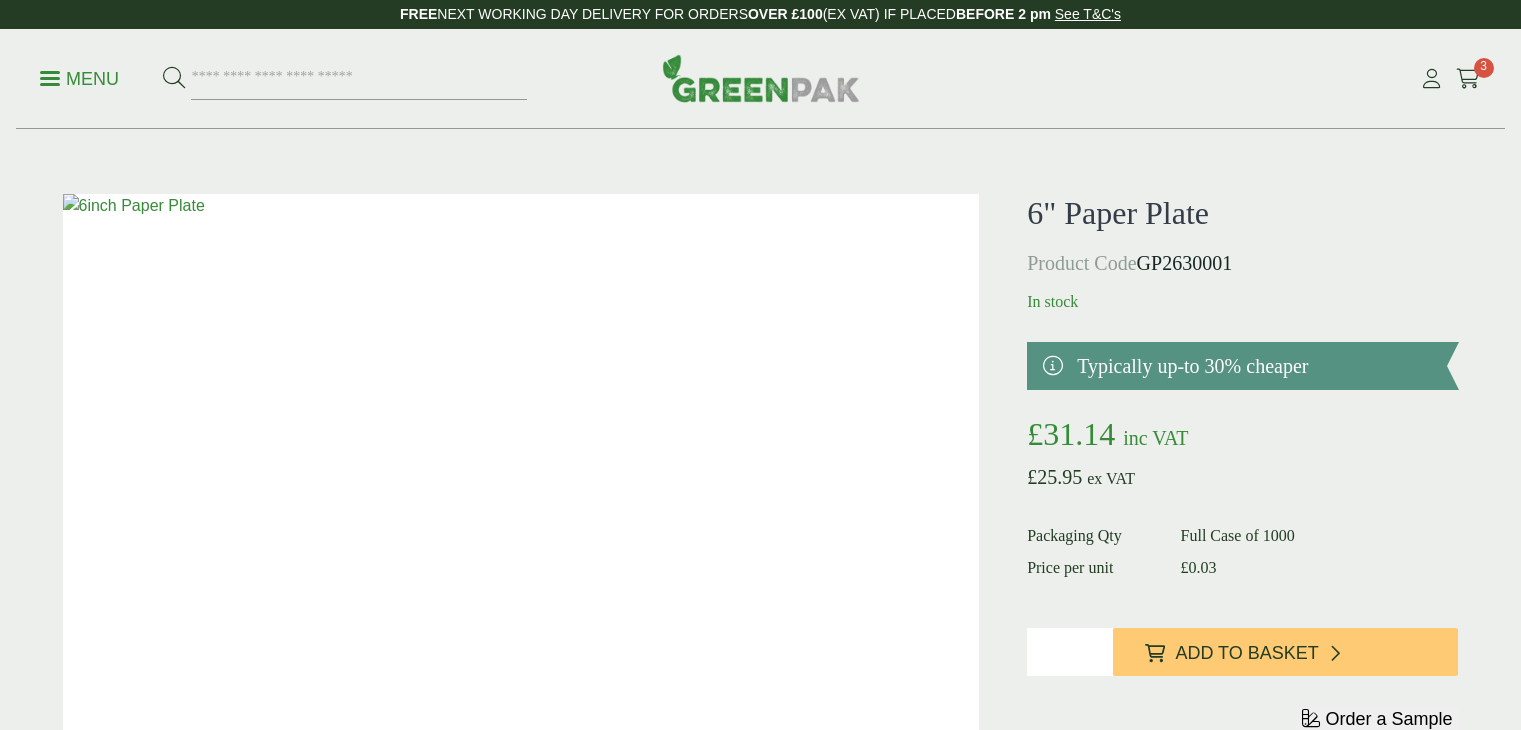 scroll, scrollTop: 0, scrollLeft: 0, axis: both 